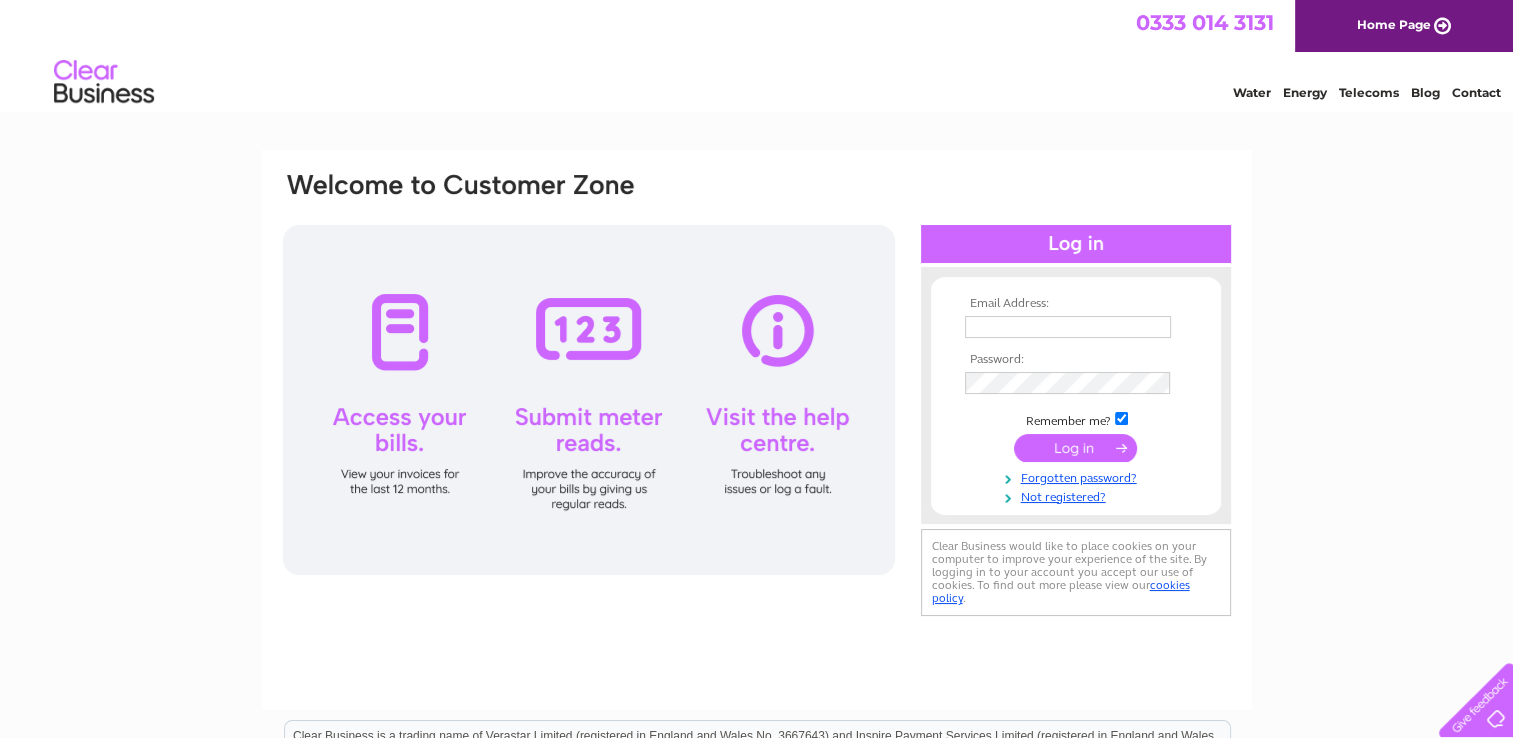scroll, scrollTop: 0, scrollLeft: 0, axis: both 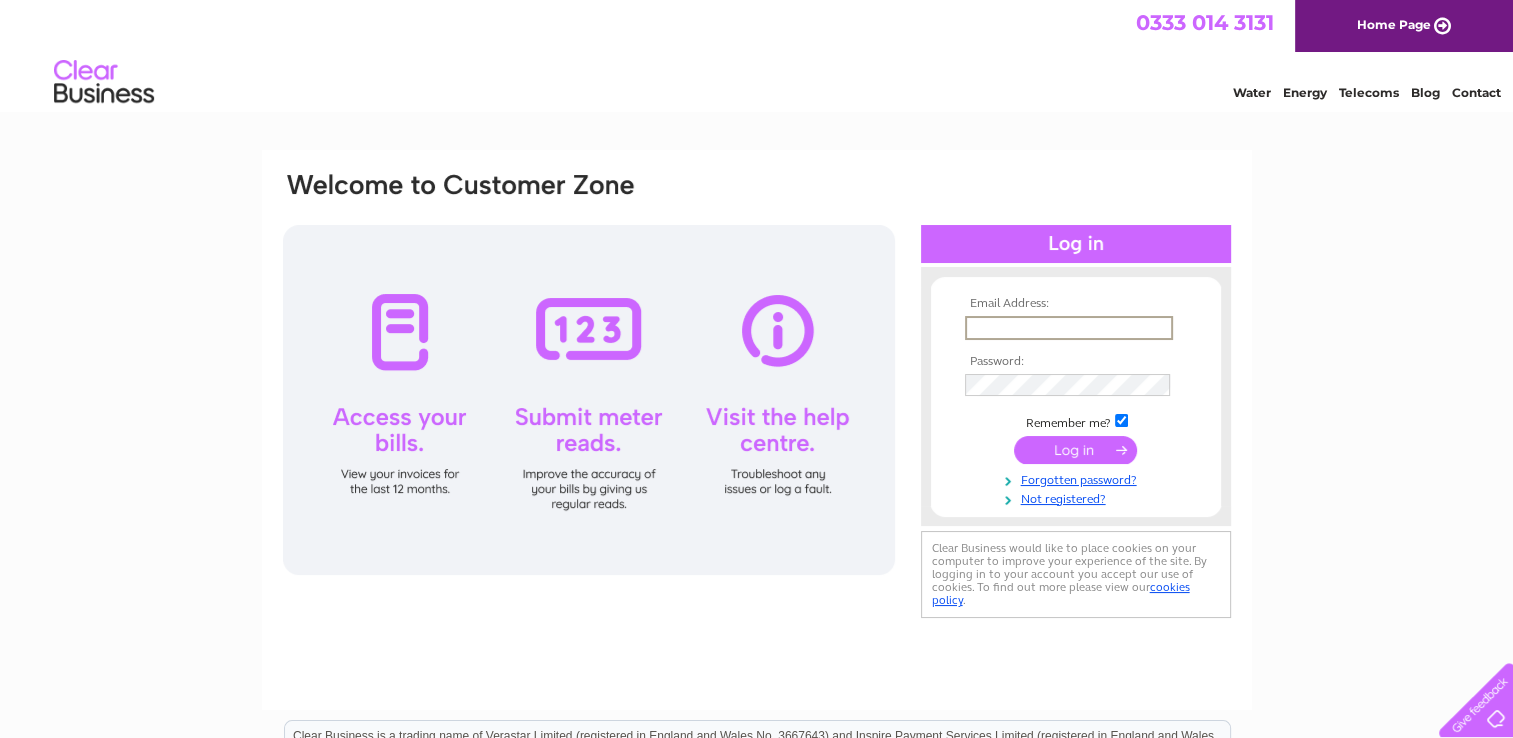 type on "inceu.florin@yahoo.com" 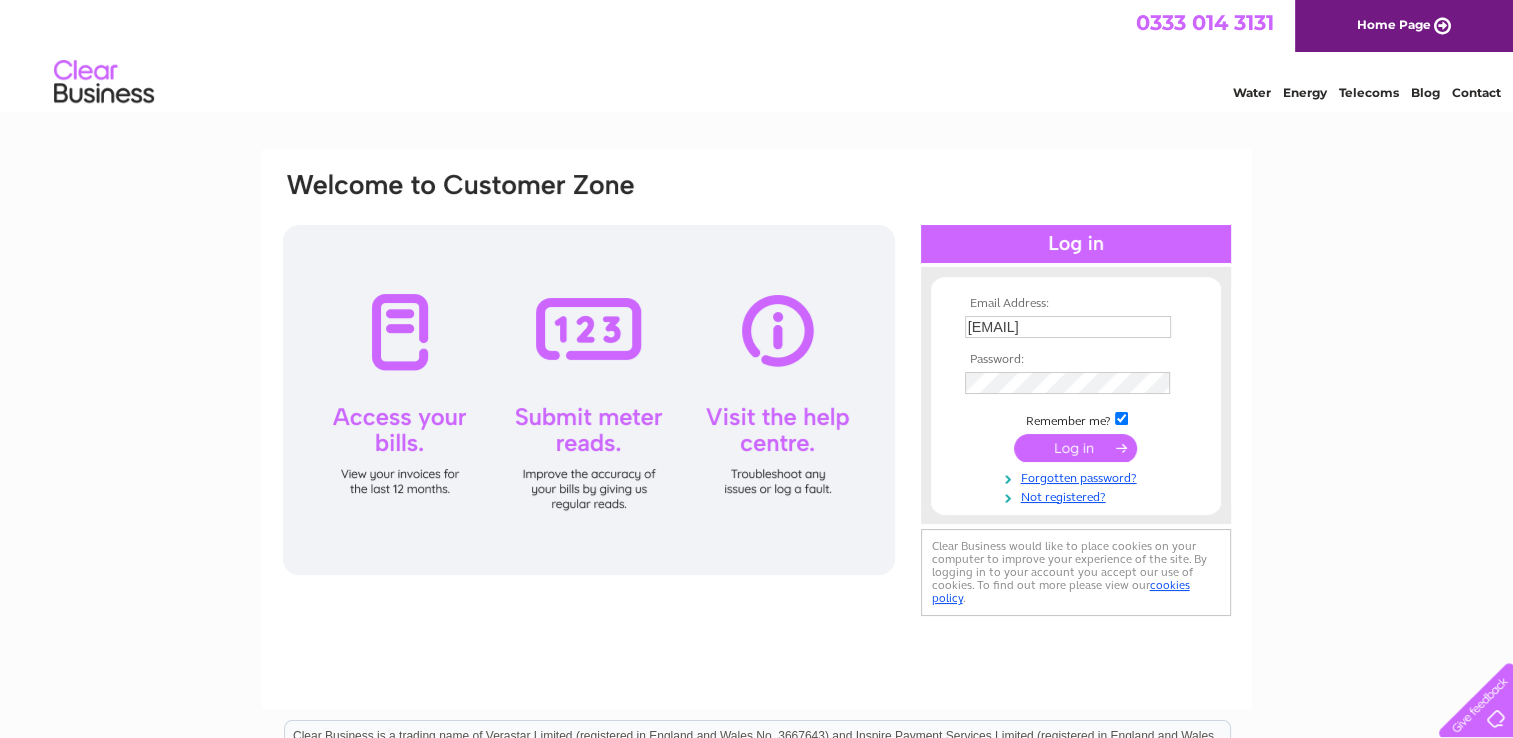 click at bounding box center (1075, 448) 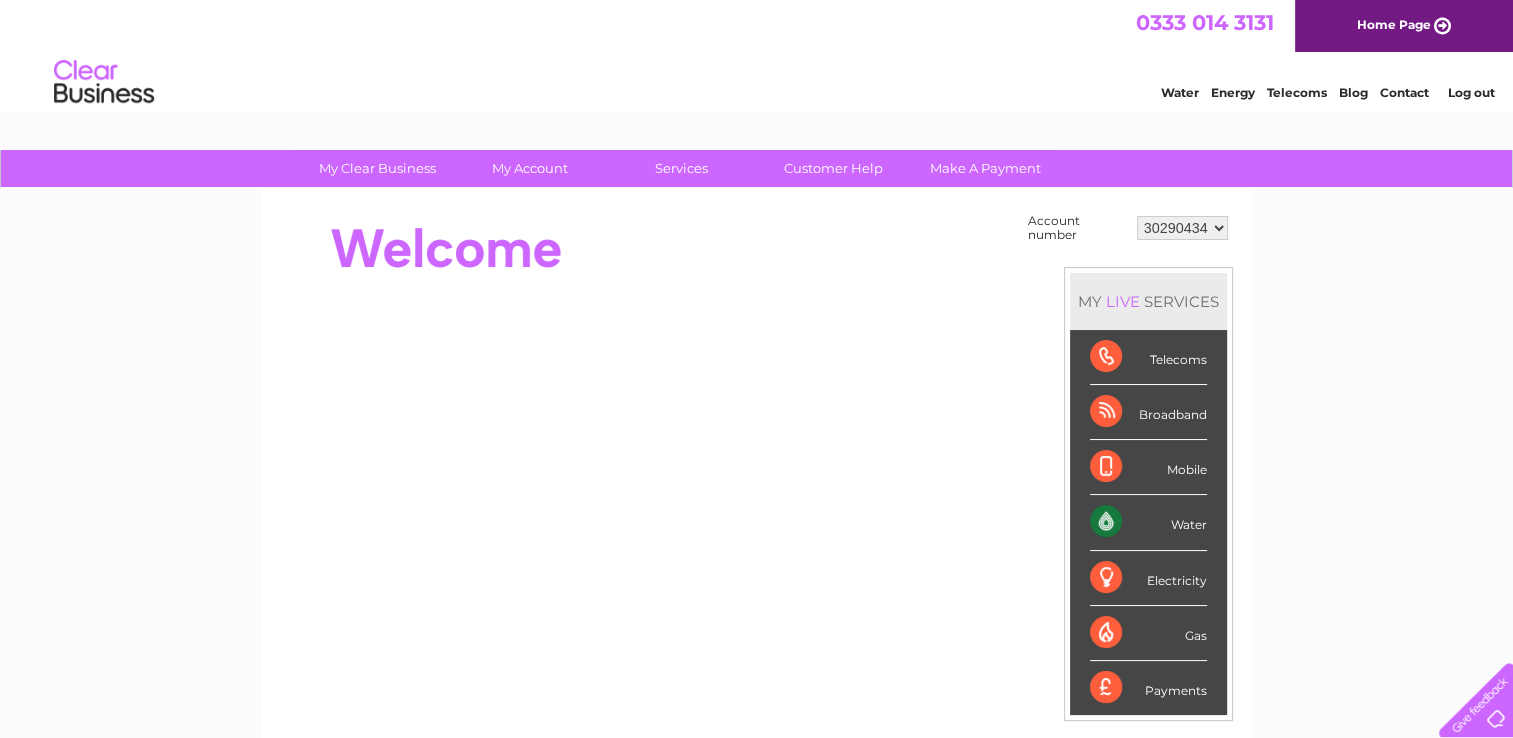 scroll, scrollTop: 0, scrollLeft: 0, axis: both 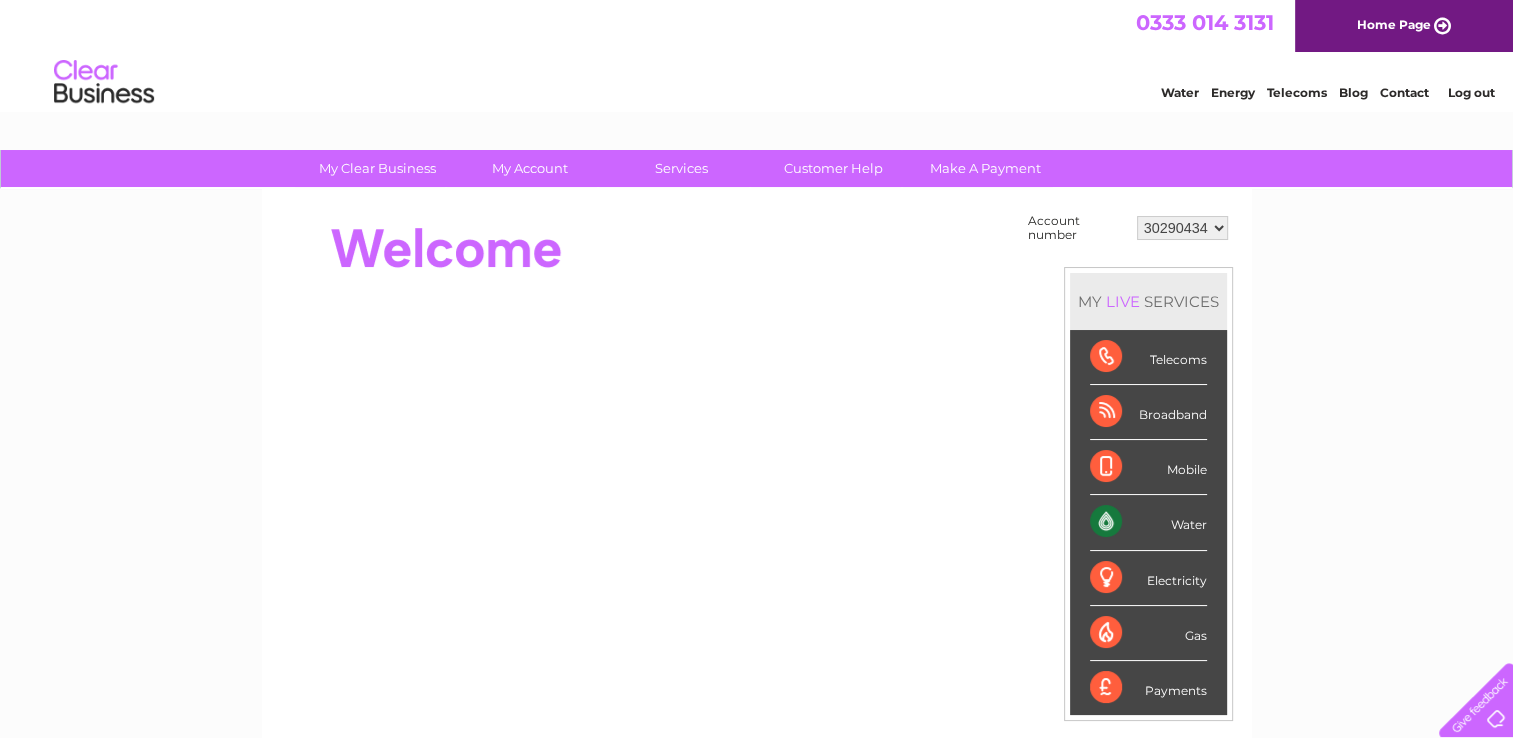 click on "30290434
30305131
30307214" at bounding box center (1182, 228) 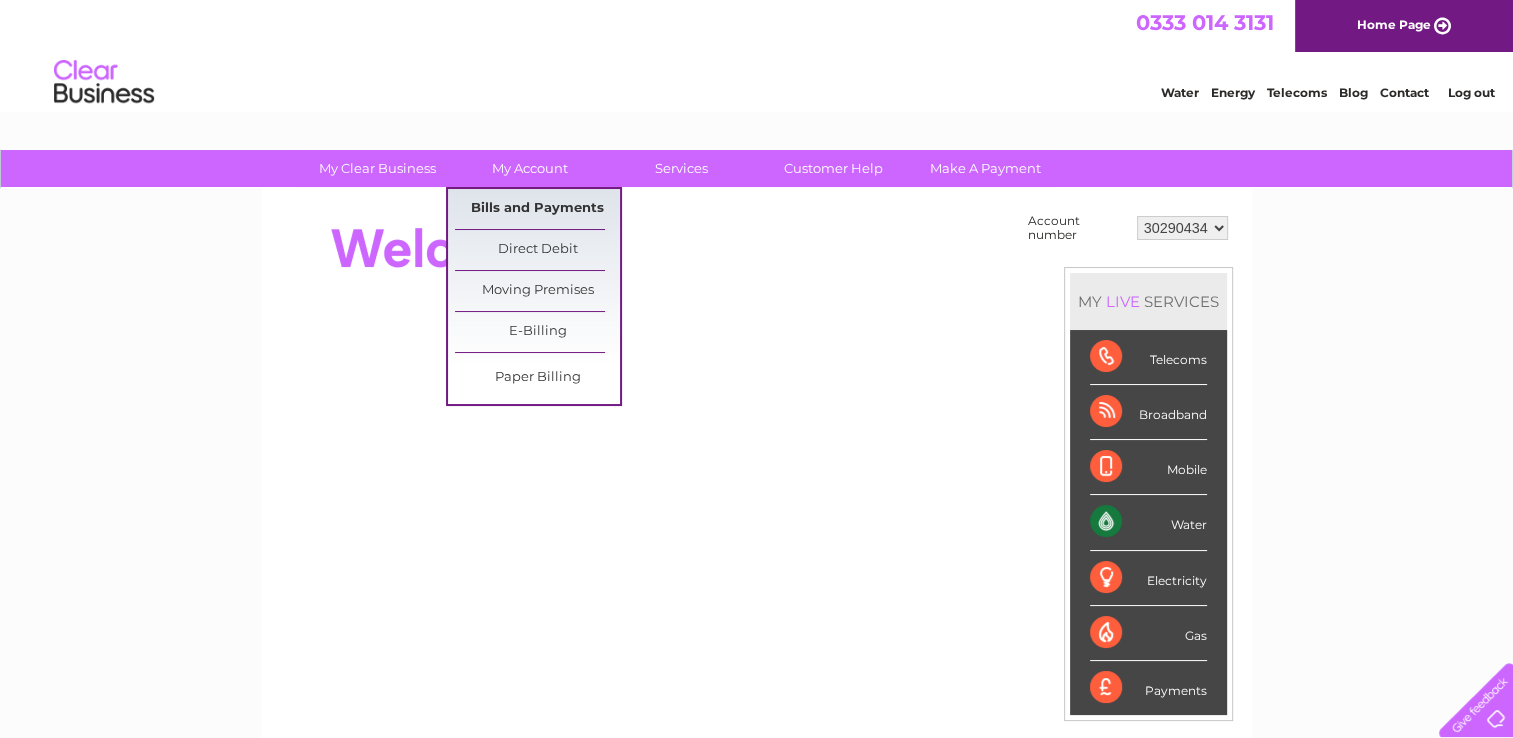 click on "Bills and Payments" at bounding box center (537, 209) 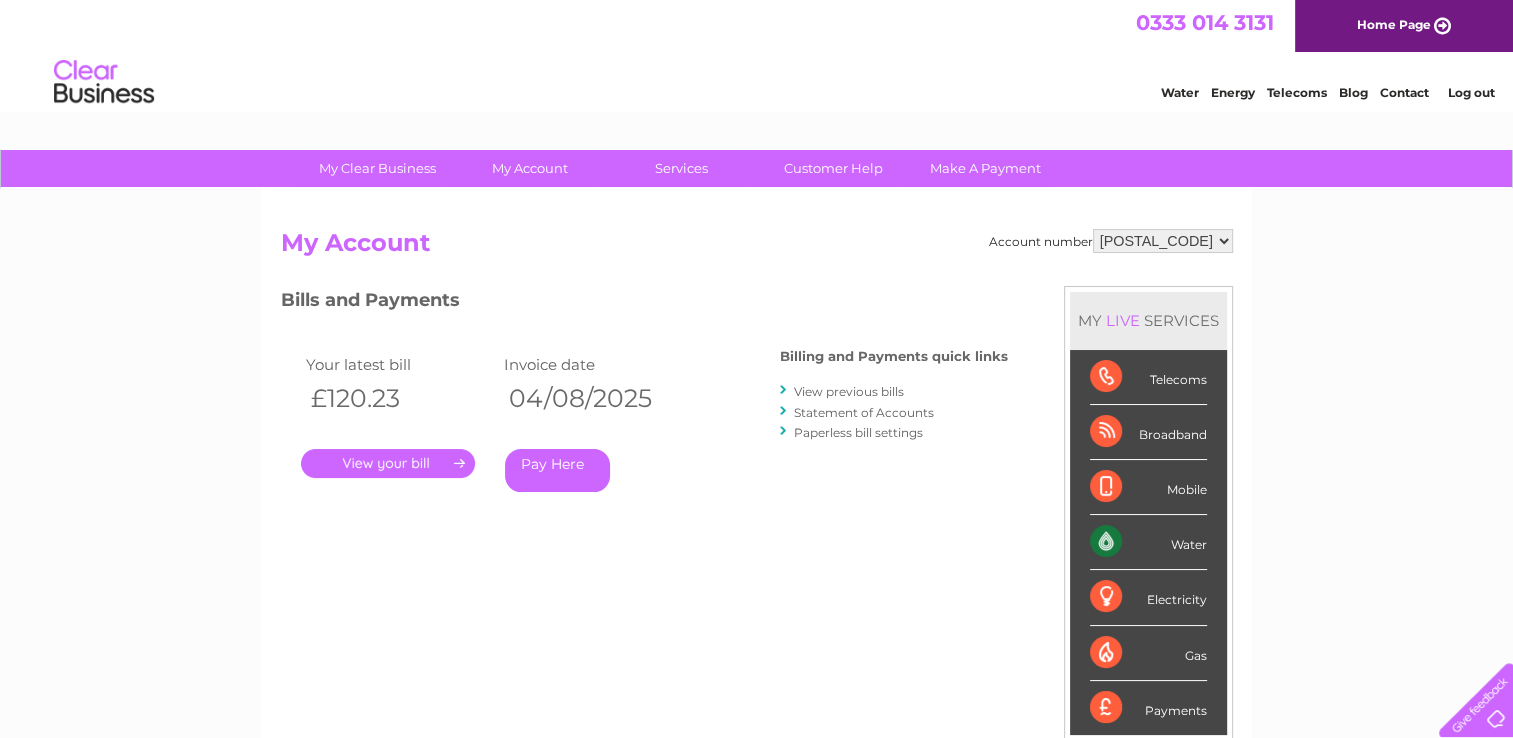 scroll, scrollTop: 0, scrollLeft: 0, axis: both 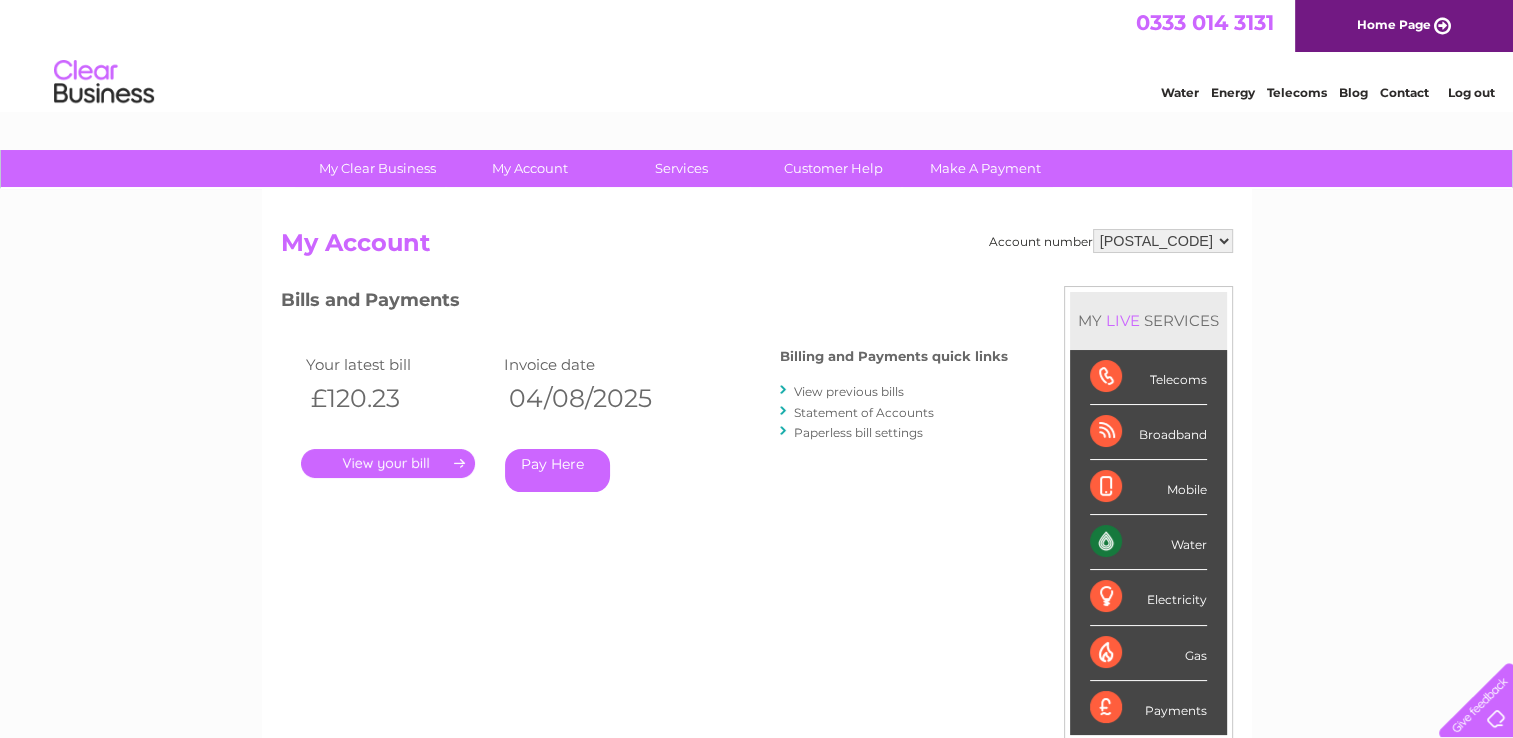 click on "View previous bills" at bounding box center (849, 391) 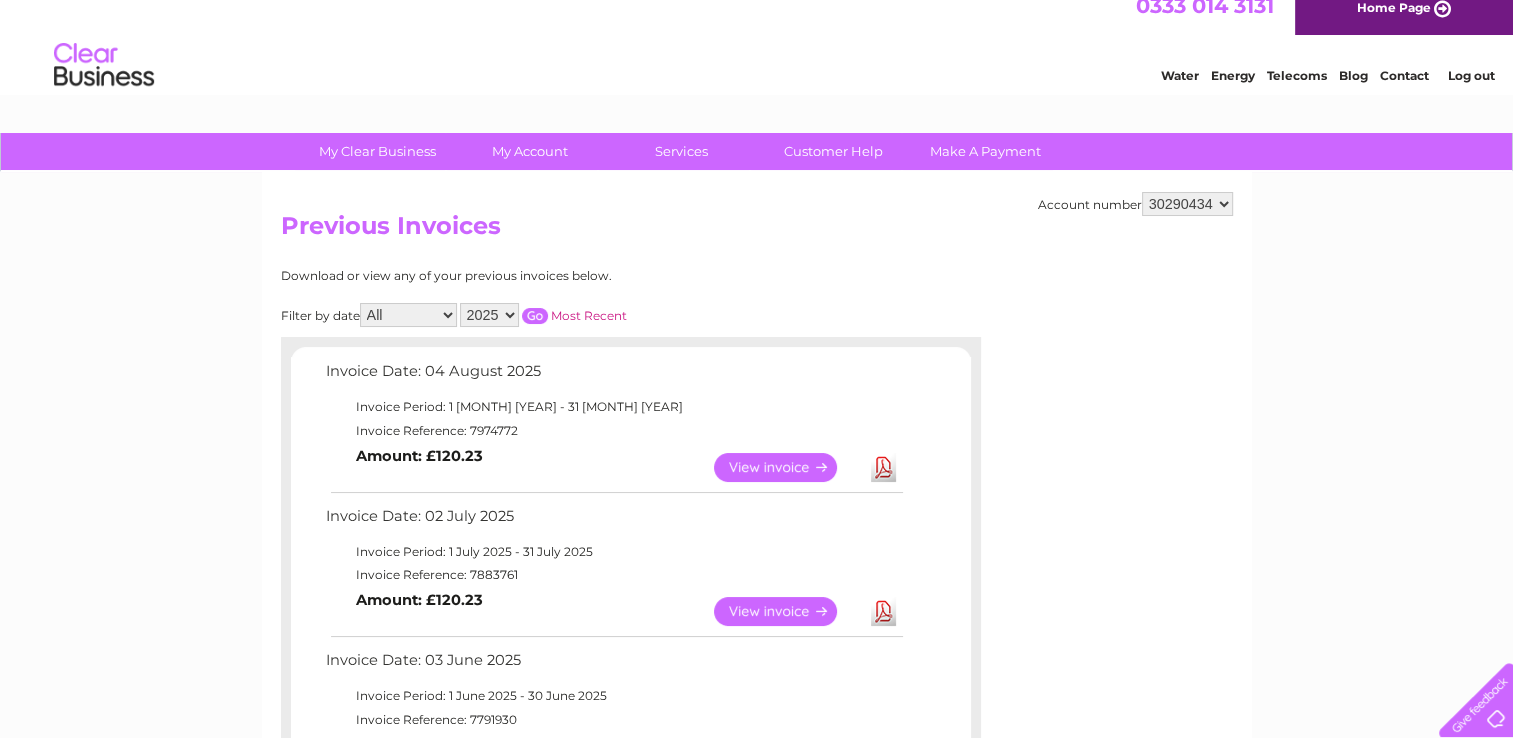 scroll, scrollTop: 0, scrollLeft: 0, axis: both 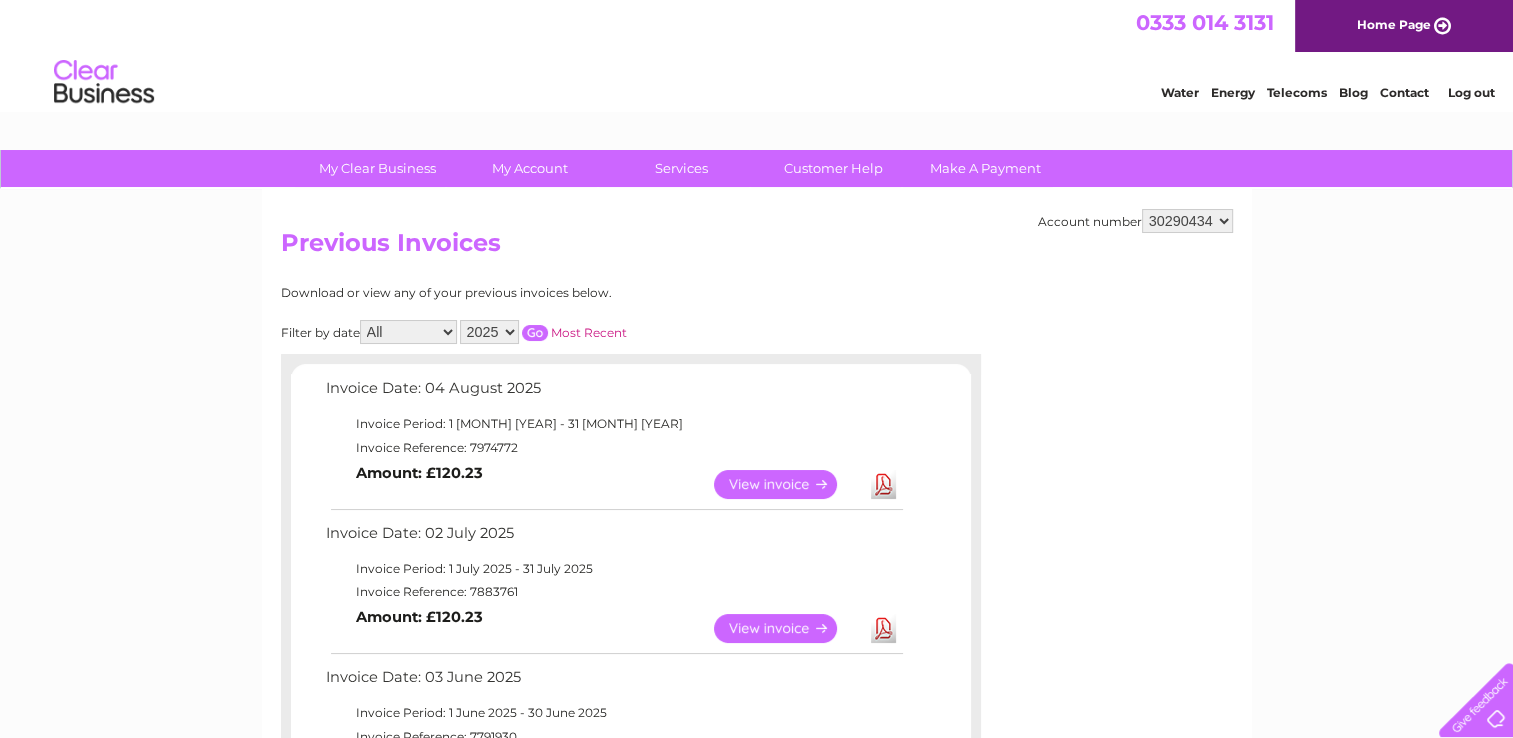 click on "2025
2024" at bounding box center (489, 332) 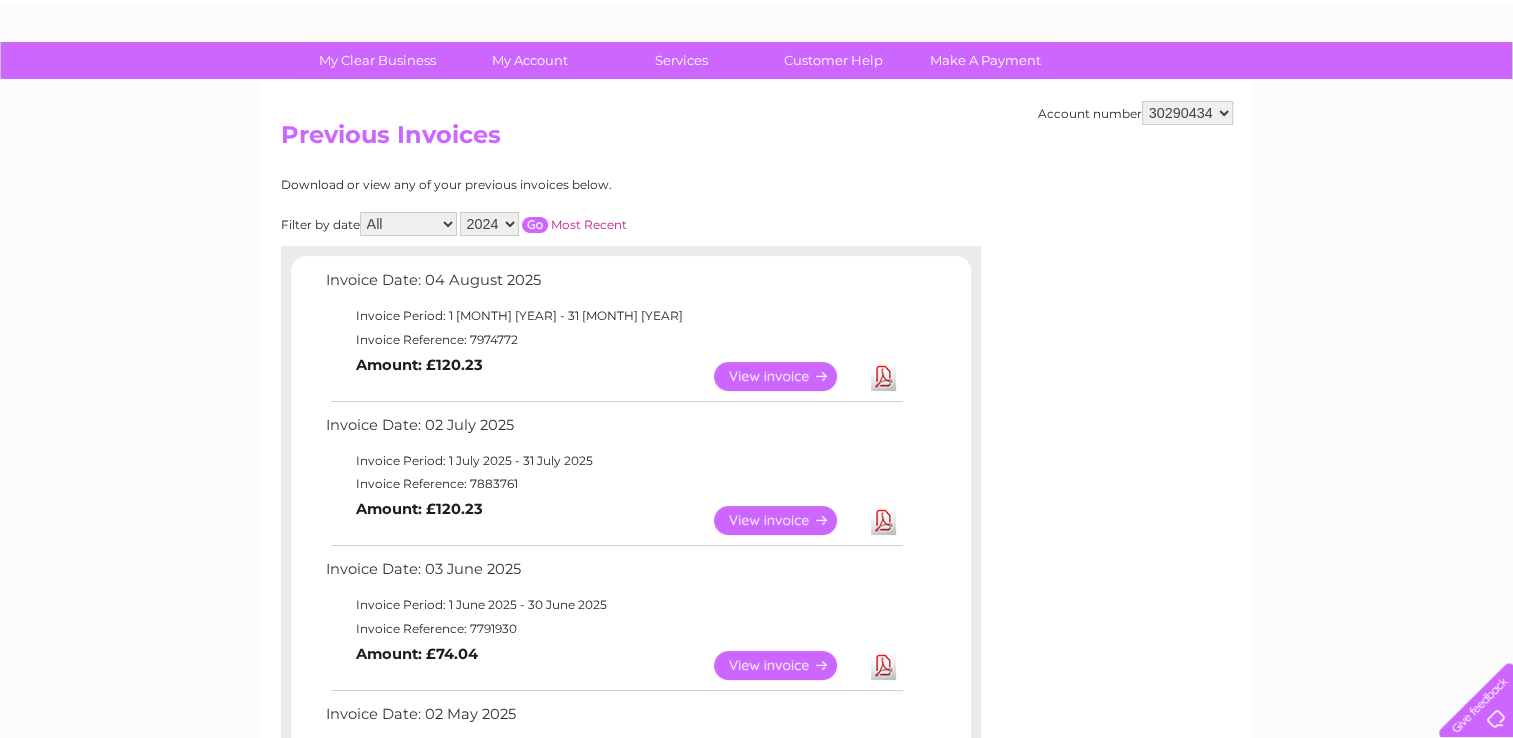 scroll, scrollTop: 100, scrollLeft: 0, axis: vertical 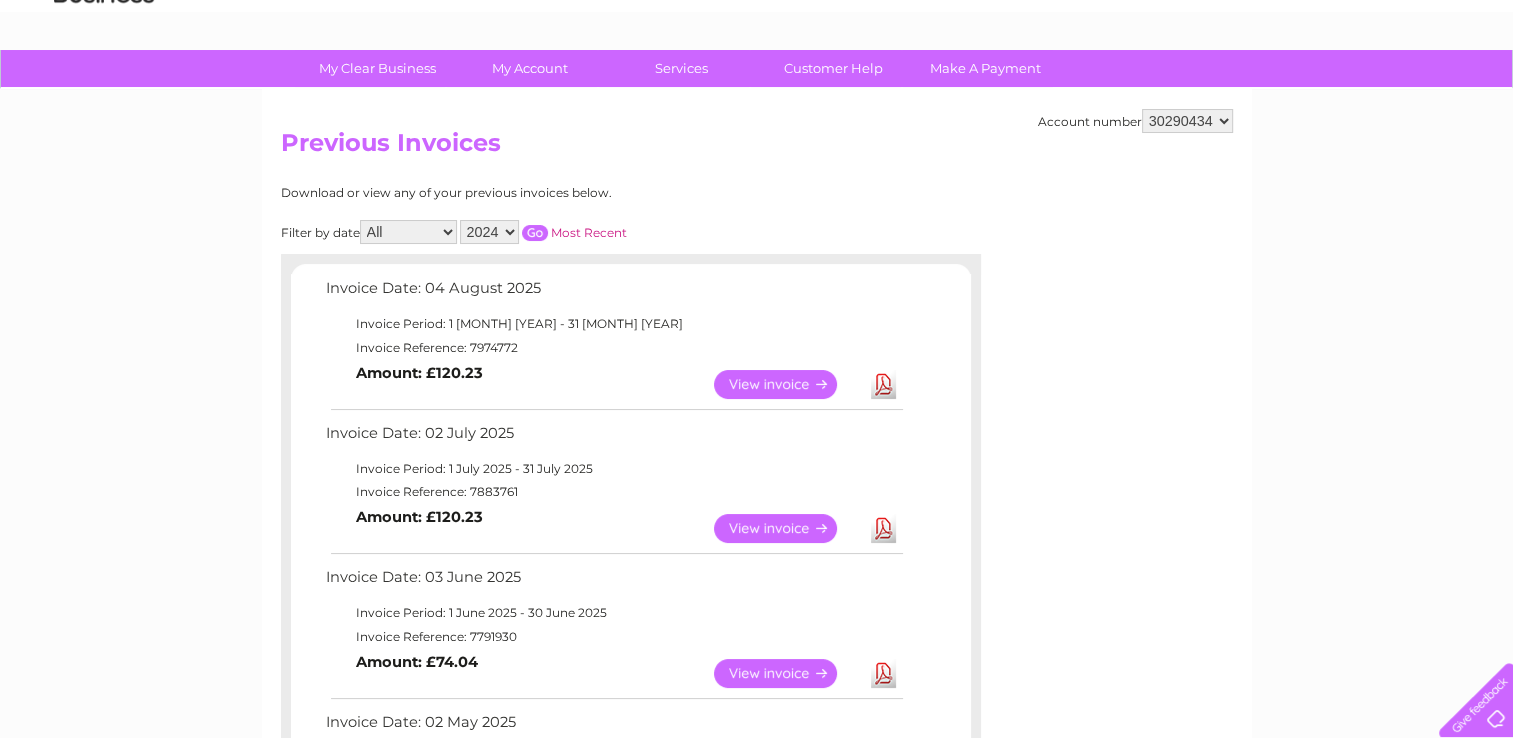 click at bounding box center [535, 233] 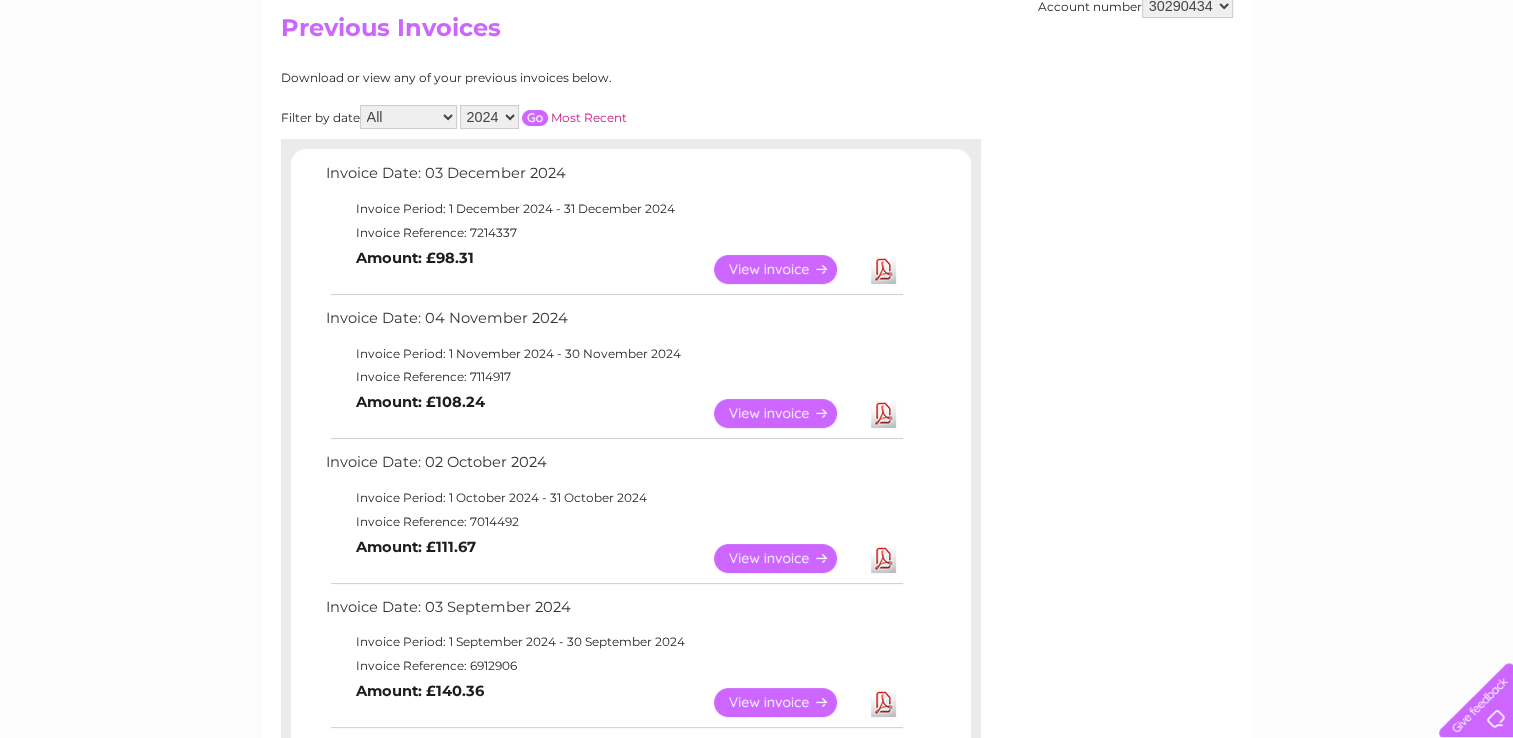 scroll, scrollTop: 200, scrollLeft: 0, axis: vertical 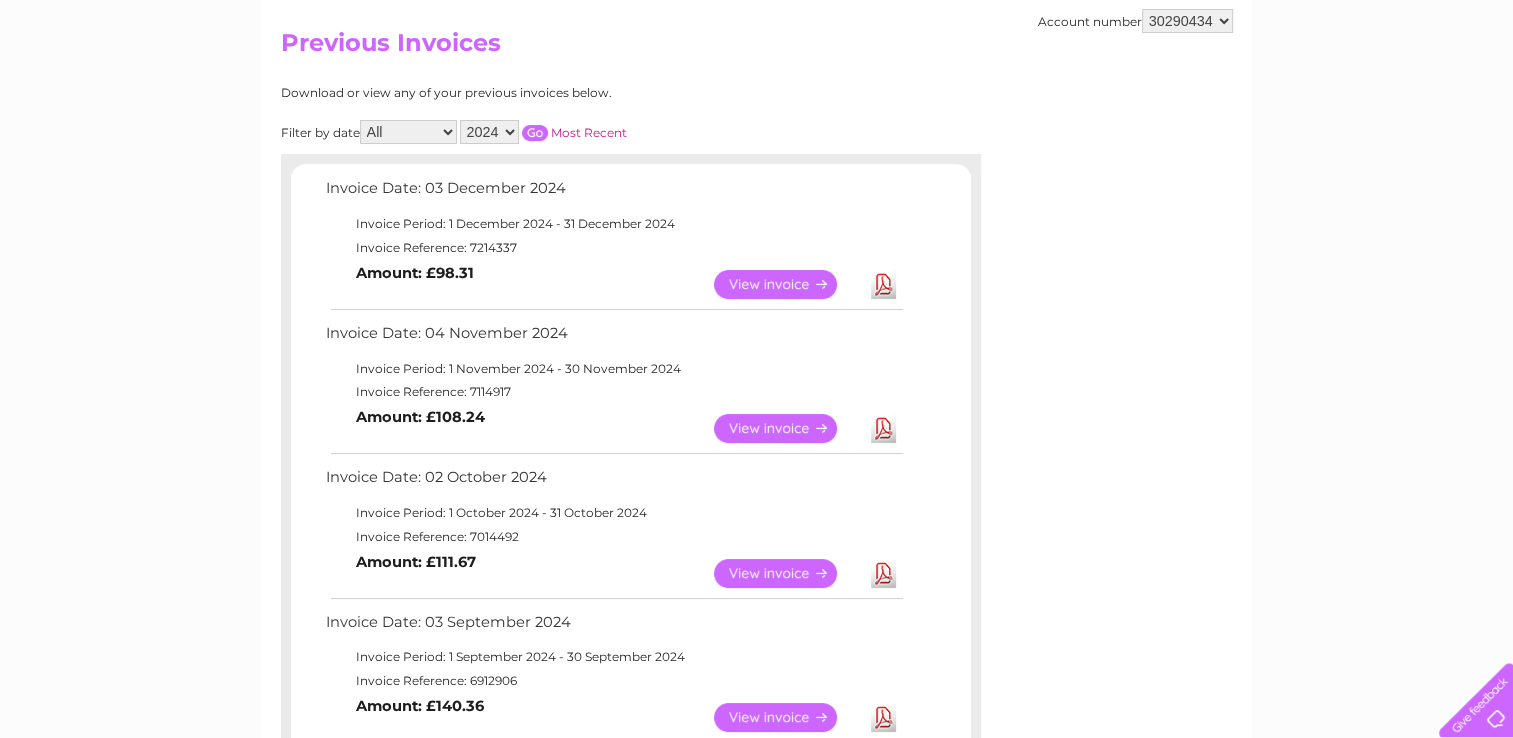 click on "2025
2024" at bounding box center (489, 132) 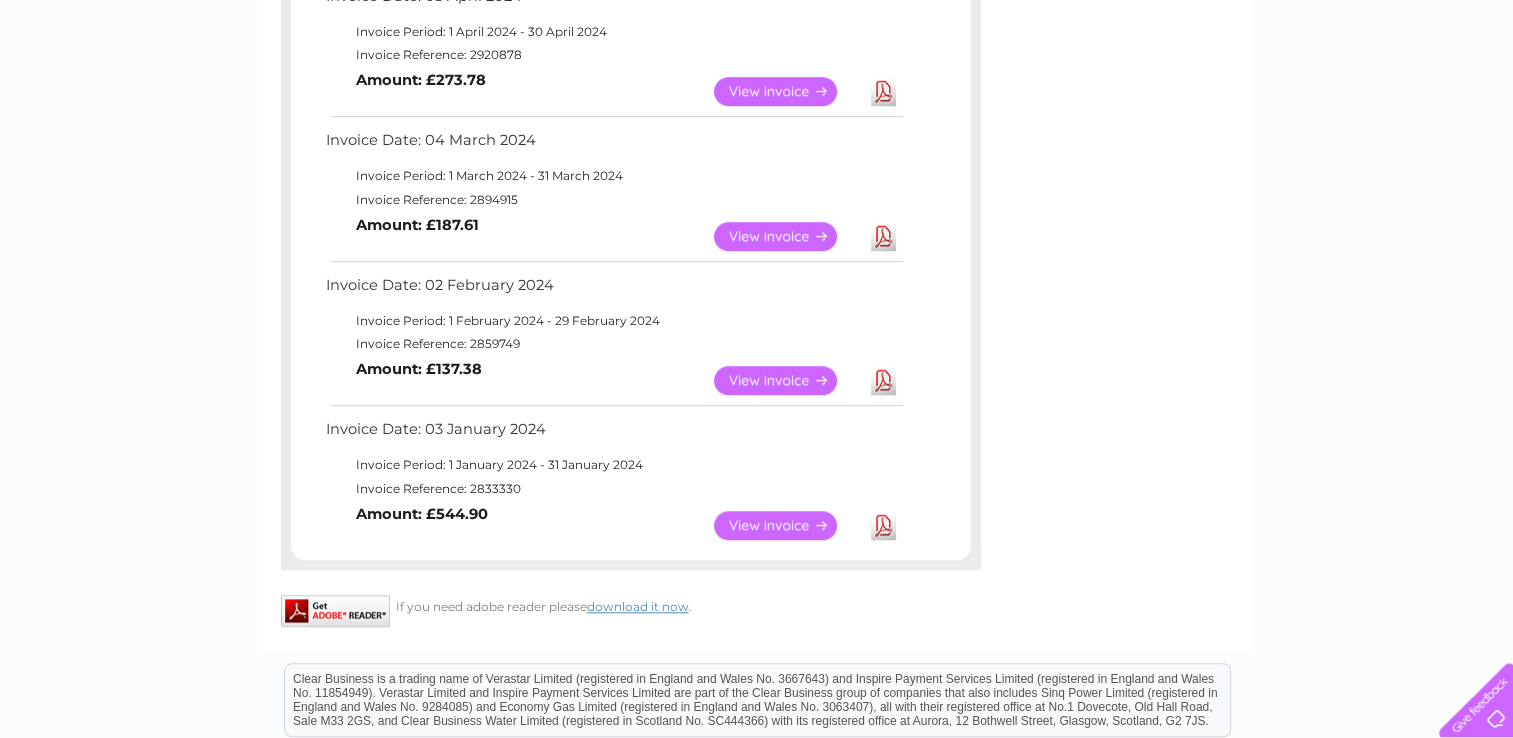 scroll, scrollTop: 1600, scrollLeft: 0, axis: vertical 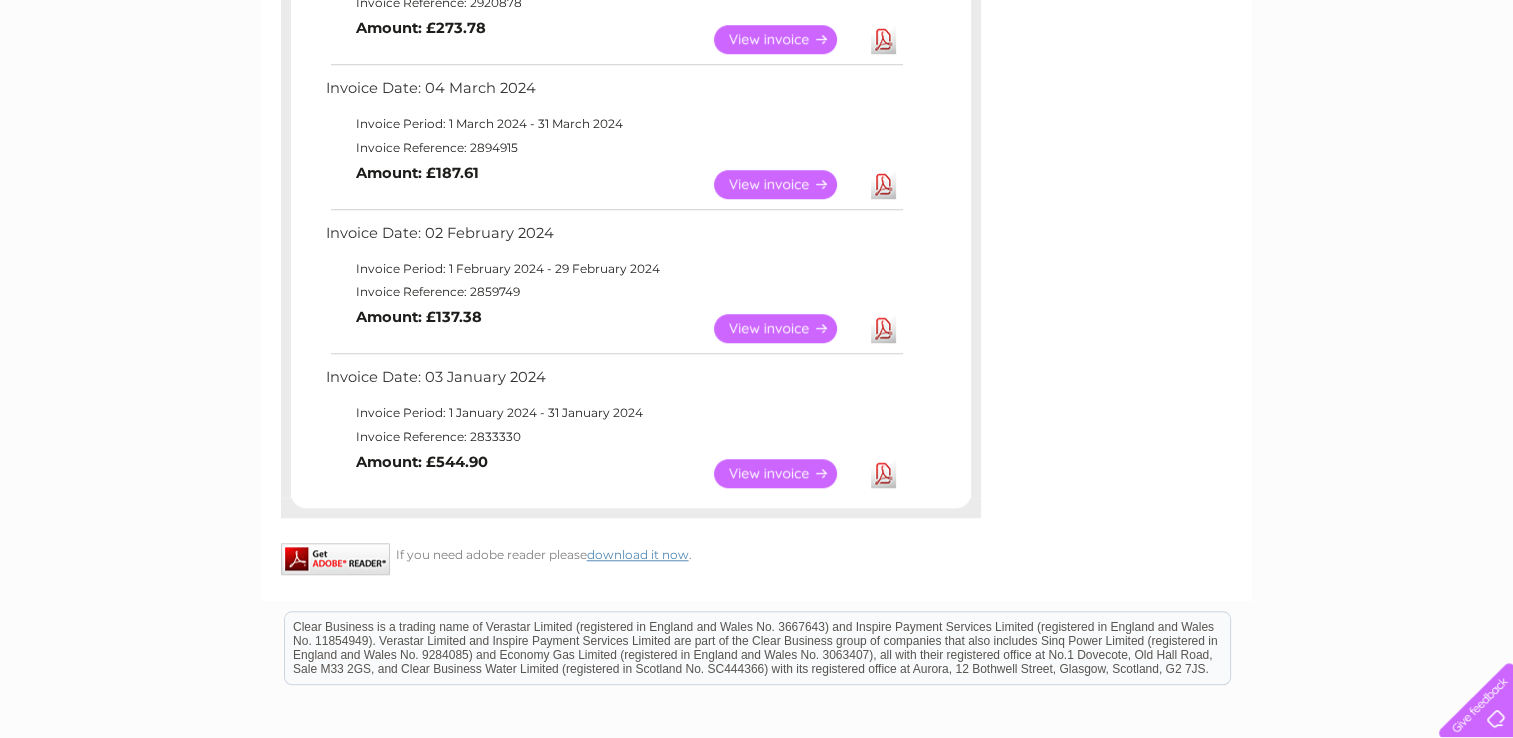 click on "View" at bounding box center [787, 473] 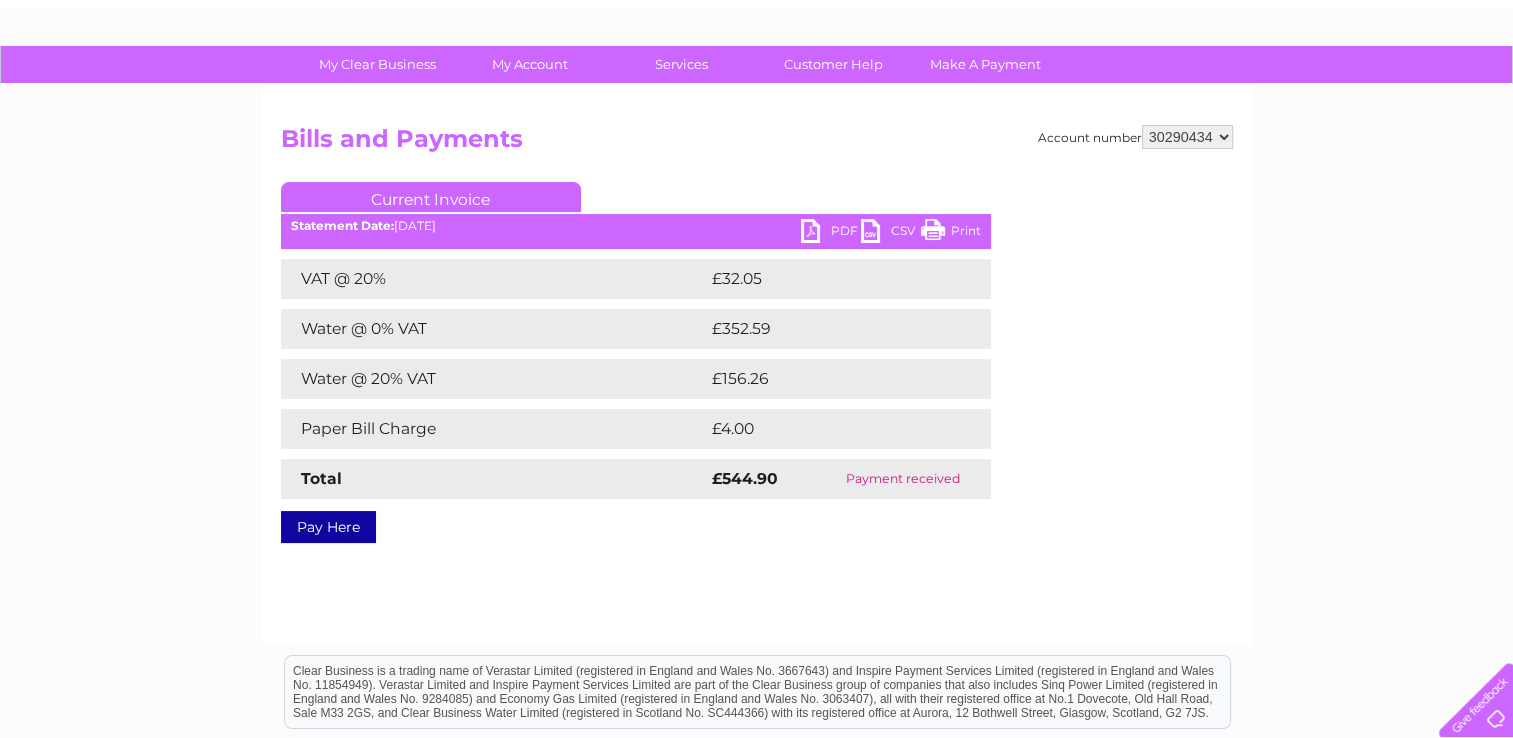 scroll, scrollTop: 67, scrollLeft: 0, axis: vertical 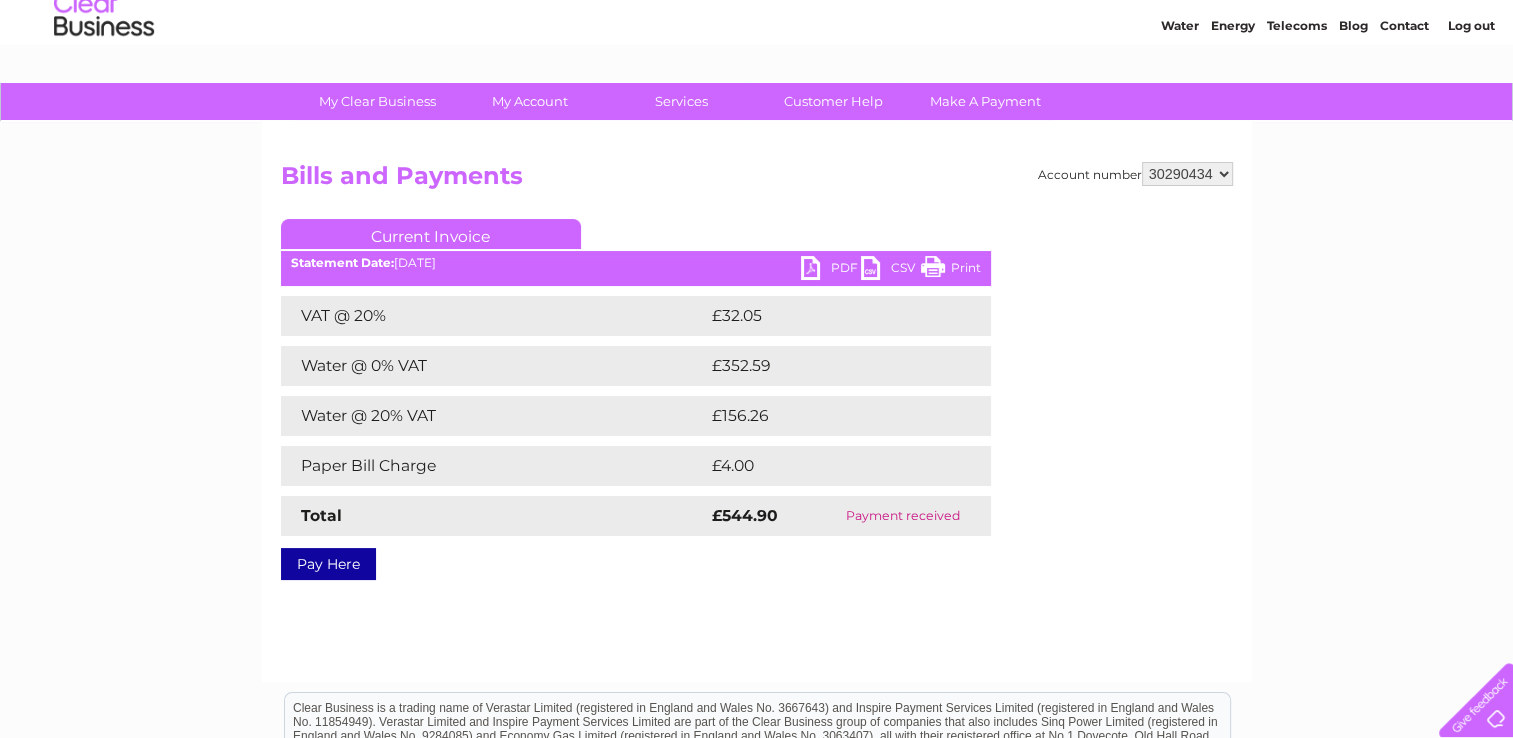 click on "PDF" at bounding box center [831, 270] 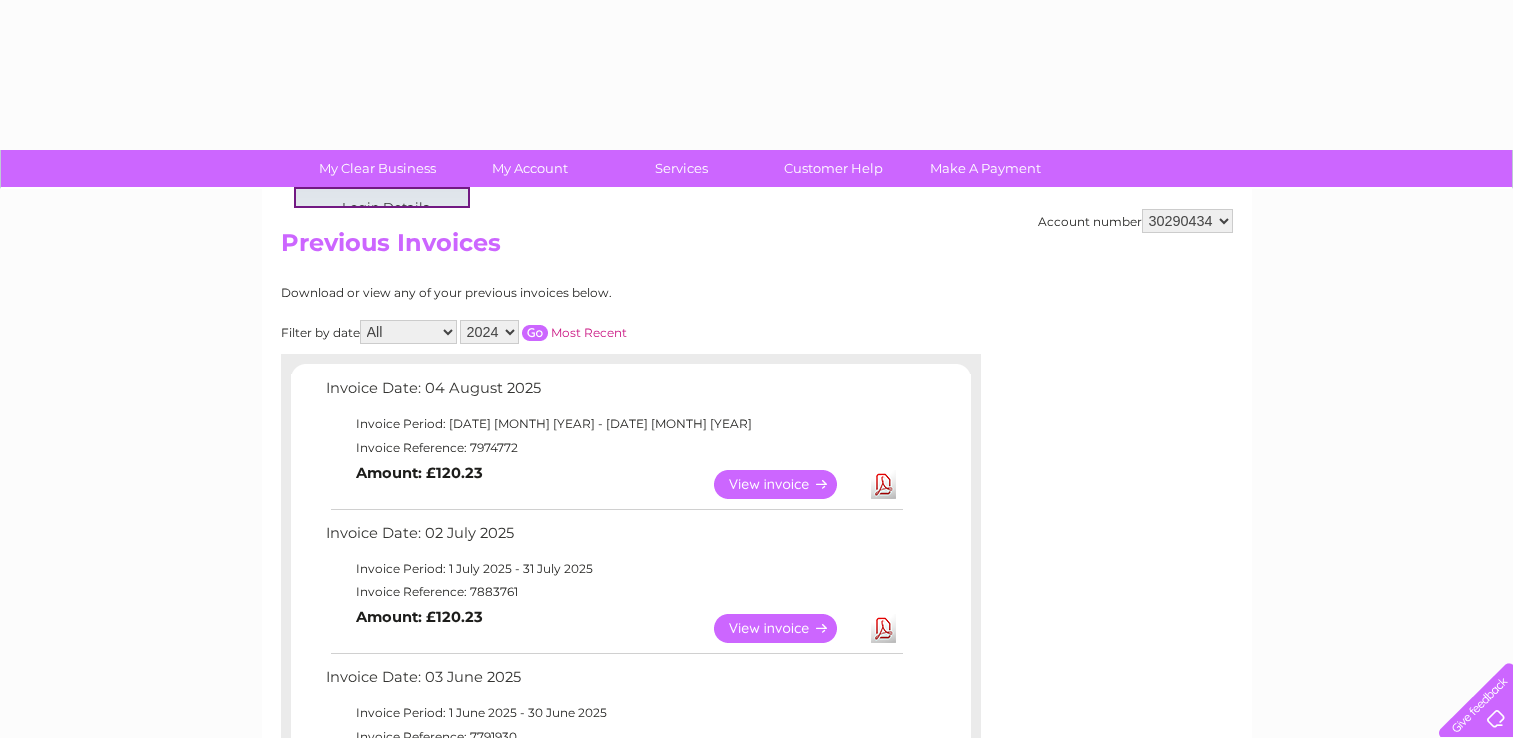 select on "2024" 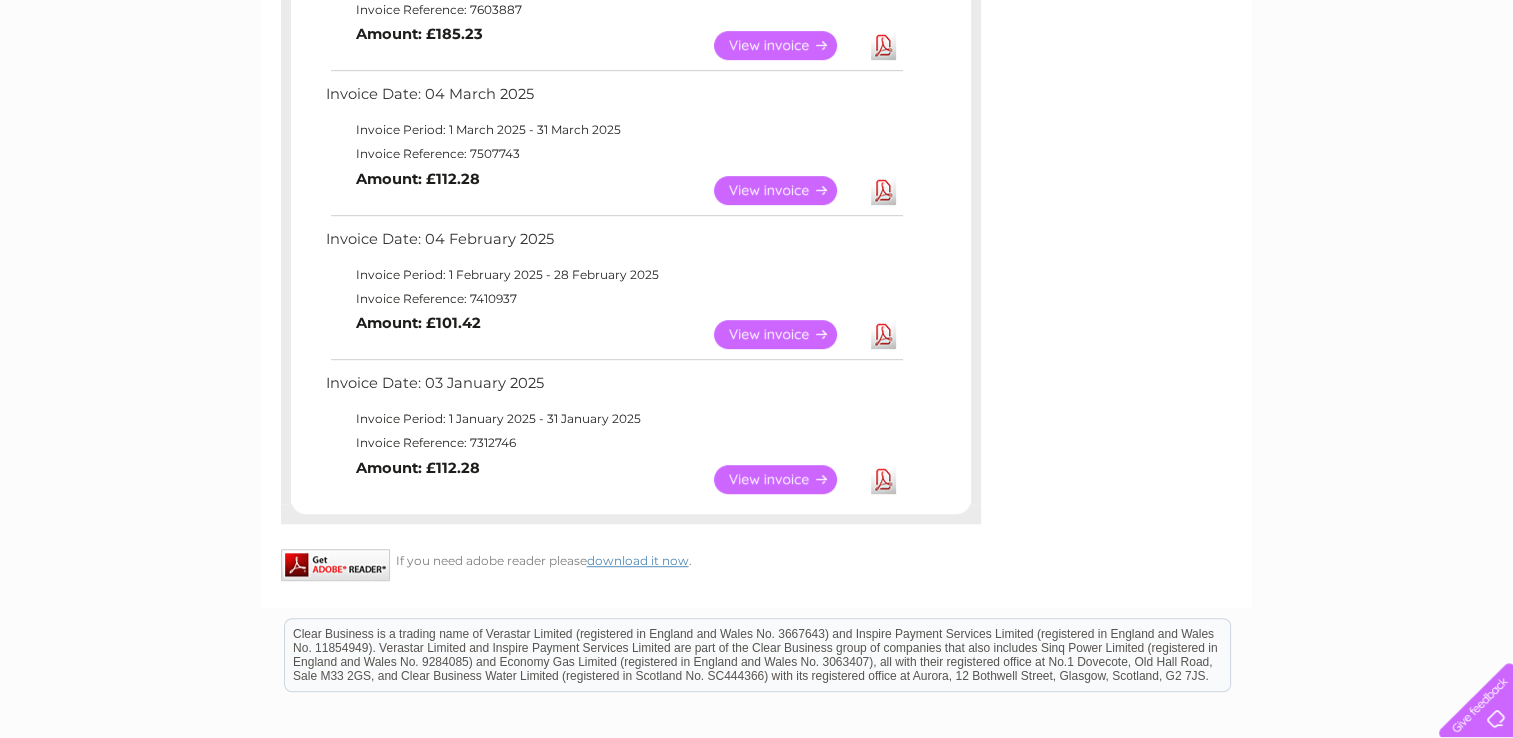 scroll, scrollTop: 940, scrollLeft: 0, axis: vertical 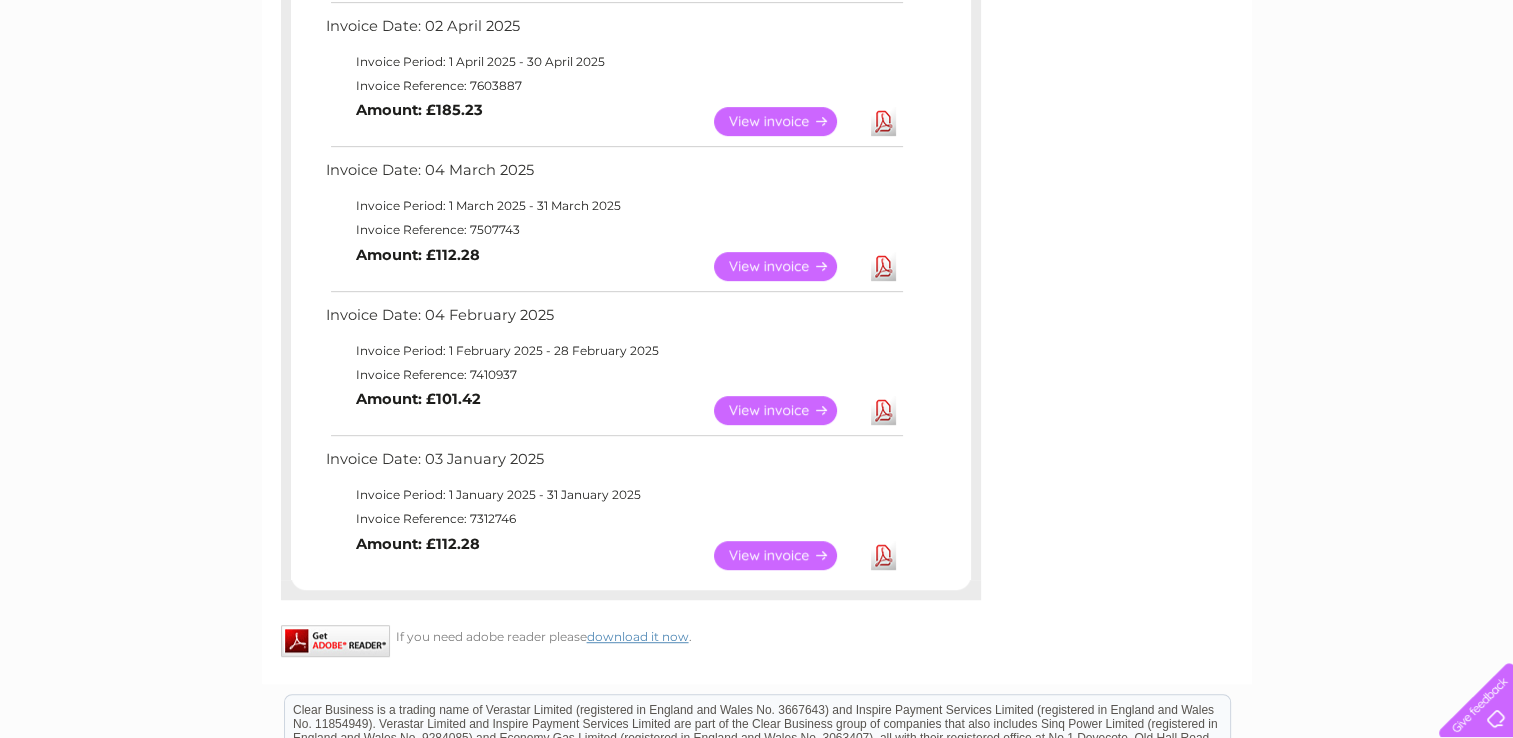 click on "Download" at bounding box center [883, 410] 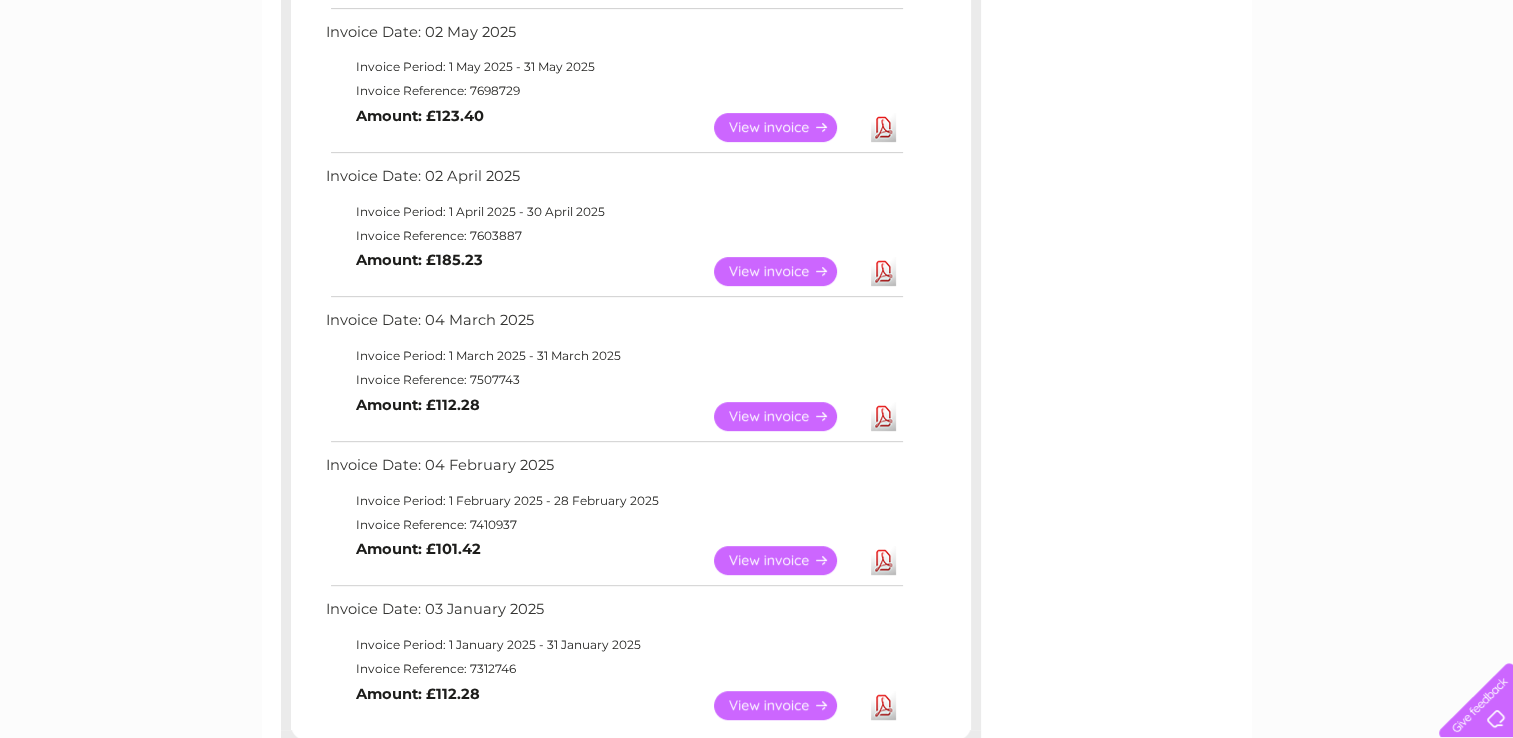 scroll, scrollTop: 740, scrollLeft: 0, axis: vertical 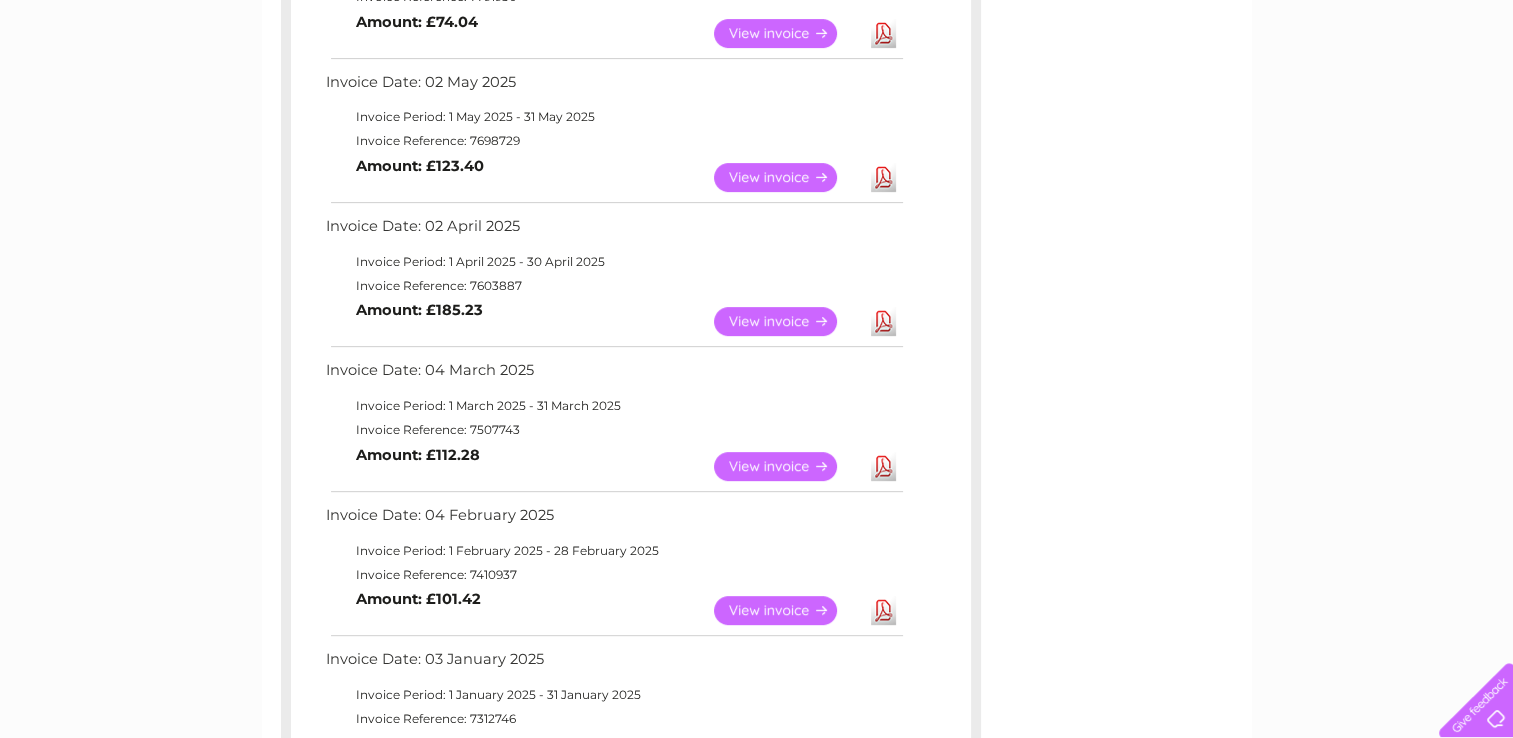 click on "Download" at bounding box center (883, 321) 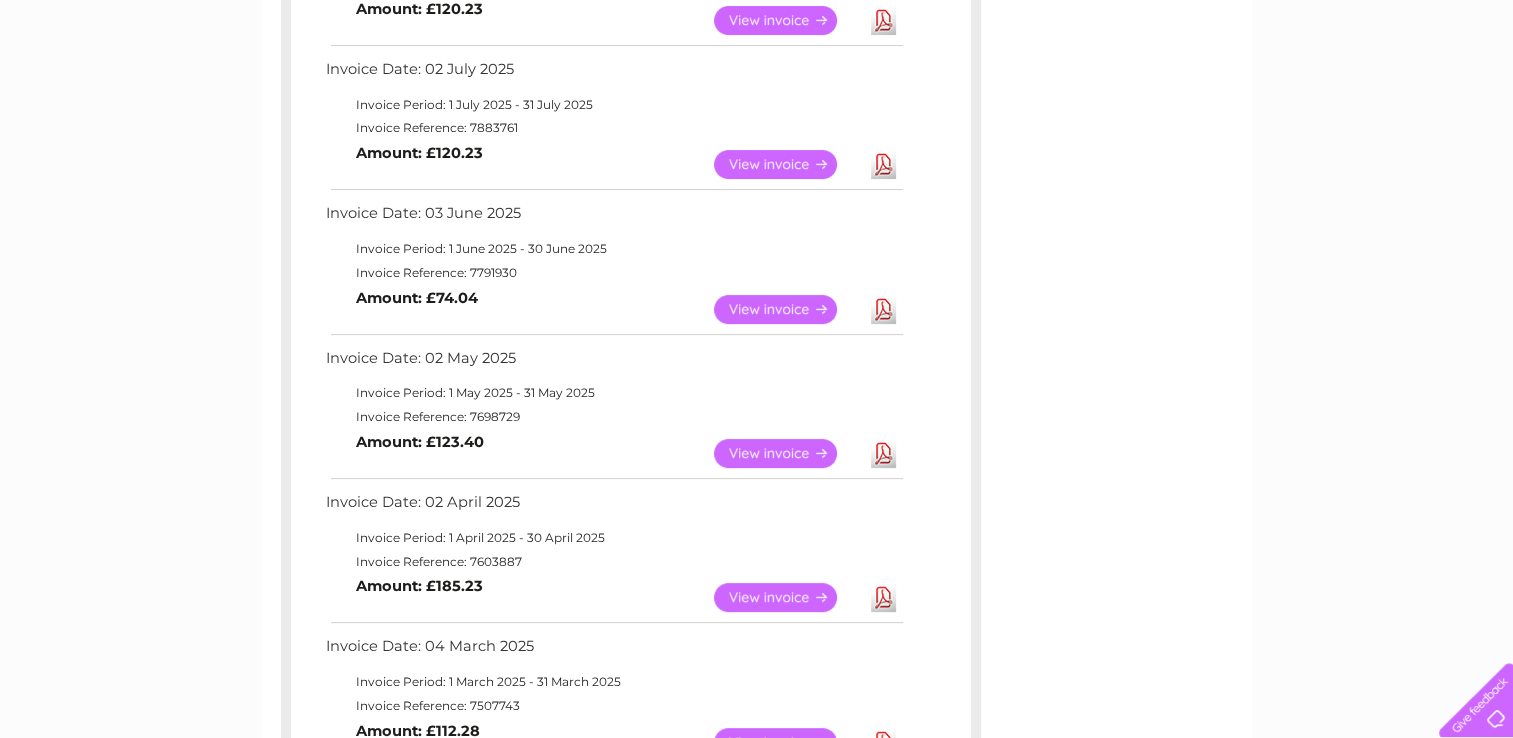 scroll, scrollTop: 440, scrollLeft: 0, axis: vertical 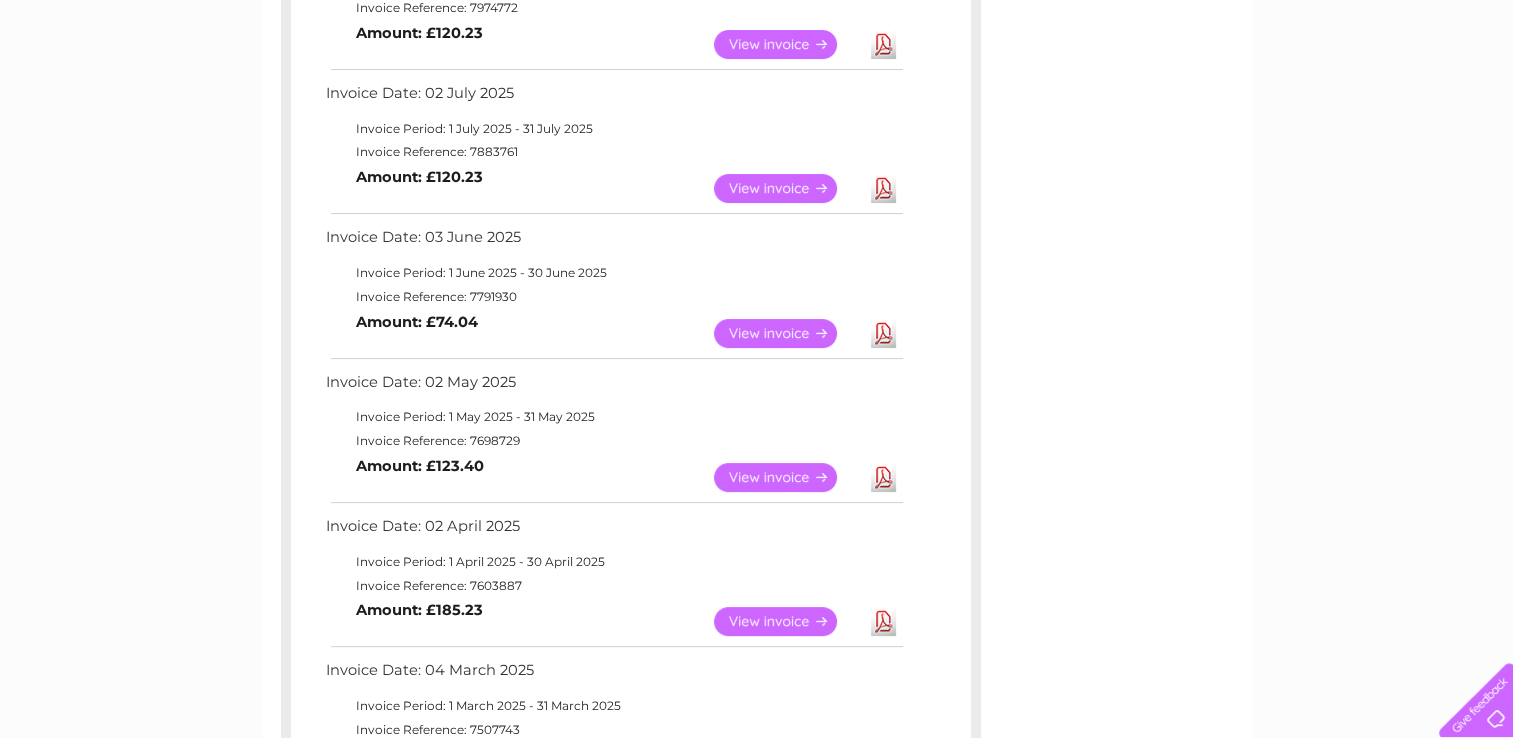 click on "Download" at bounding box center [883, 333] 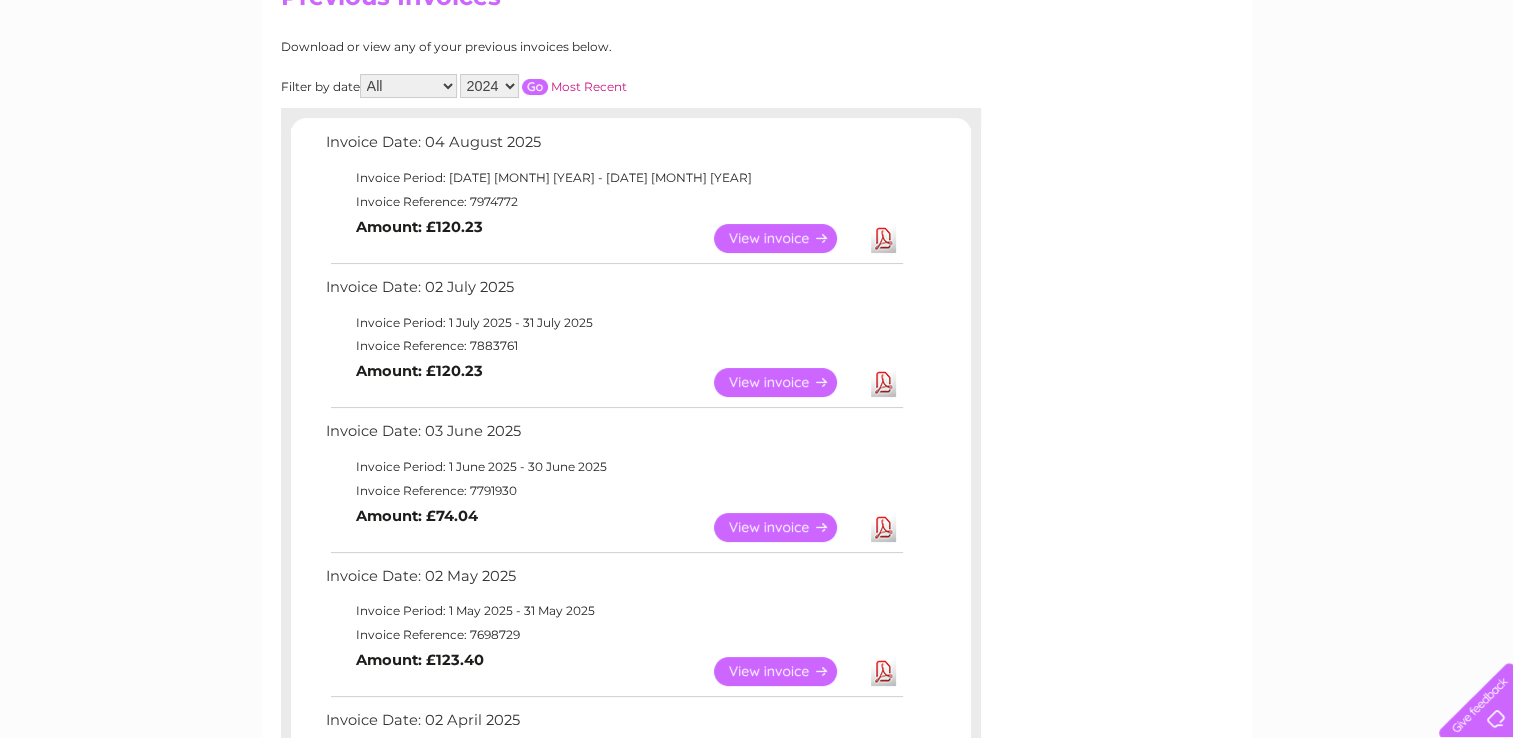 scroll, scrollTop: 240, scrollLeft: 0, axis: vertical 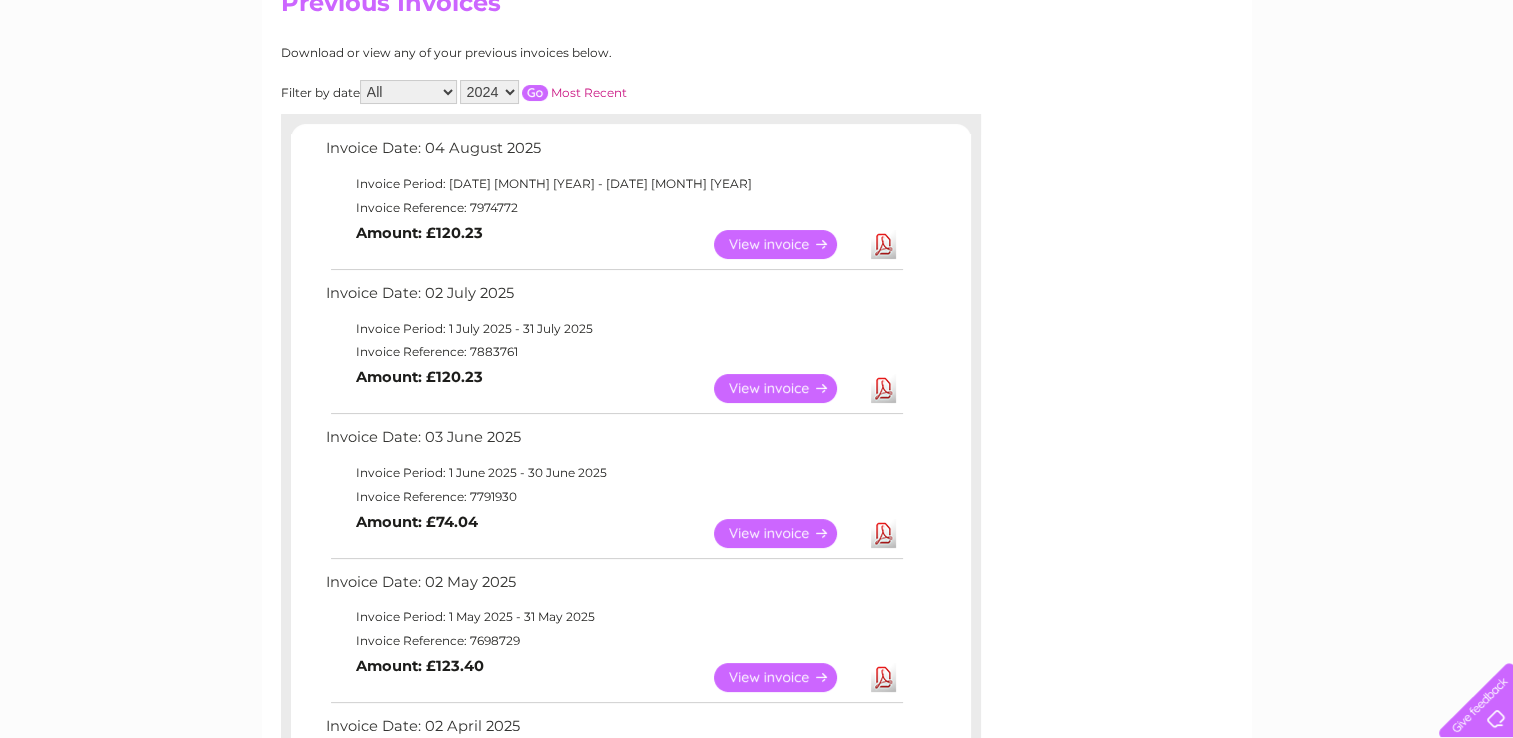 click on "Download" at bounding box center [883, 388] 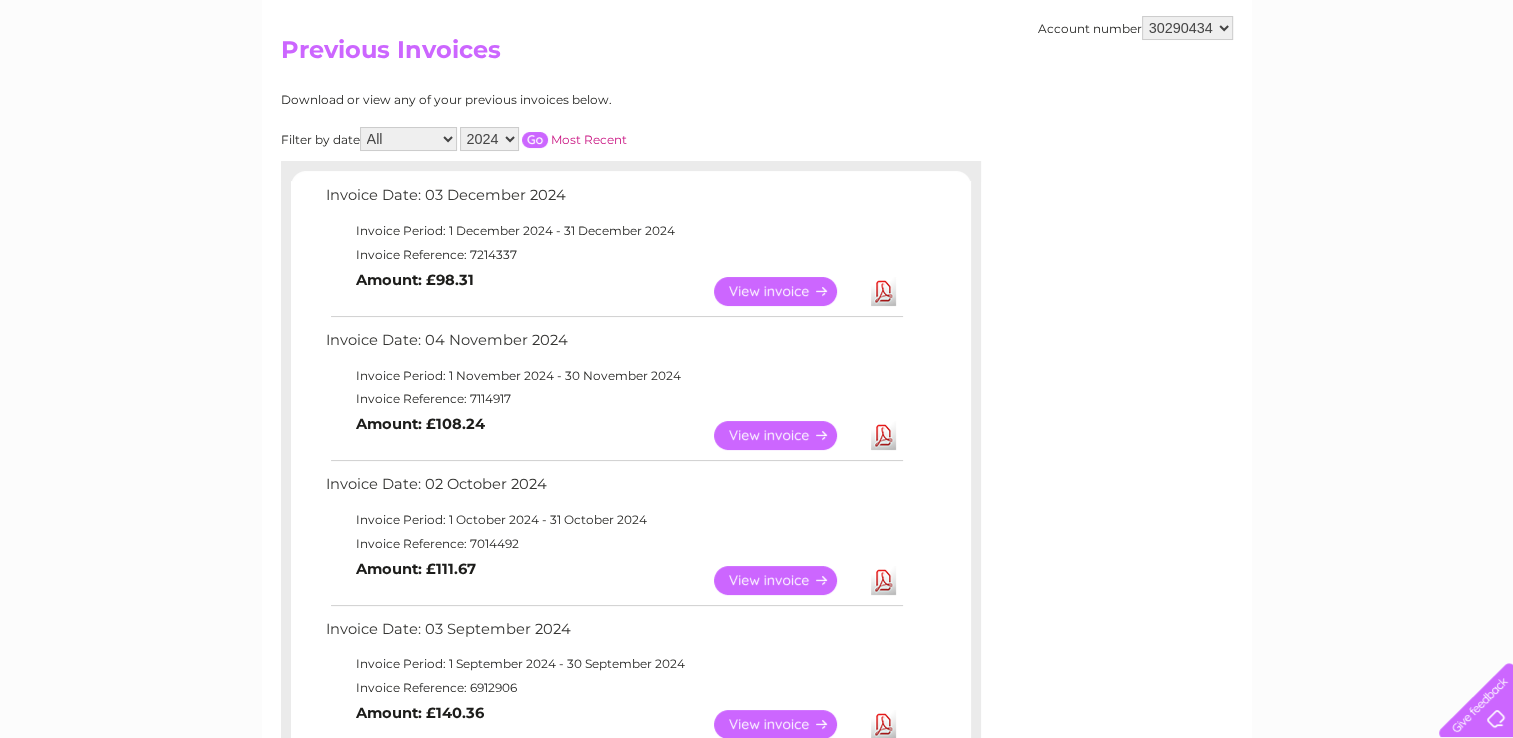 scroll, scrollTop: 140, scrollLeft: 0, axis: vertical 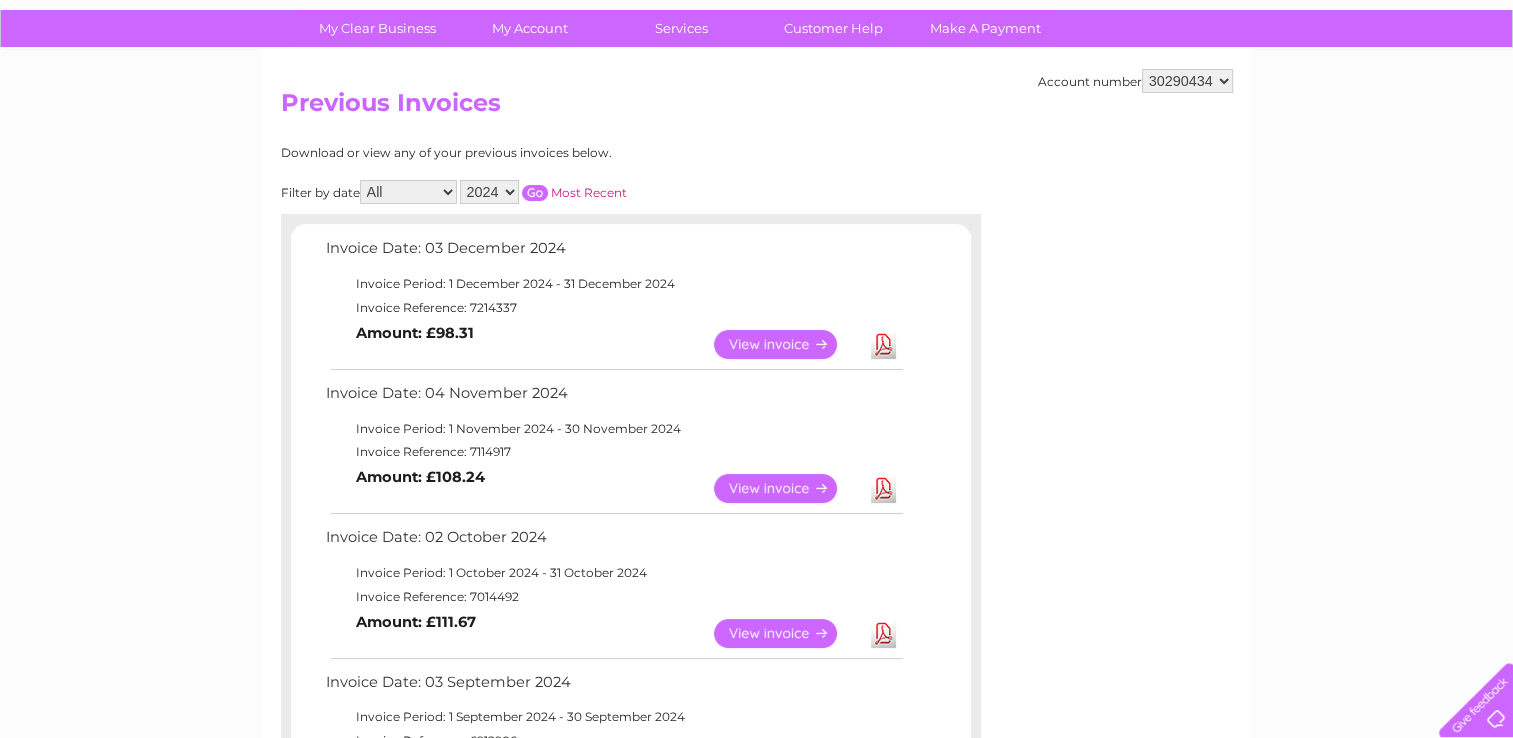 click on "Download" at bounding box center (883, 344) 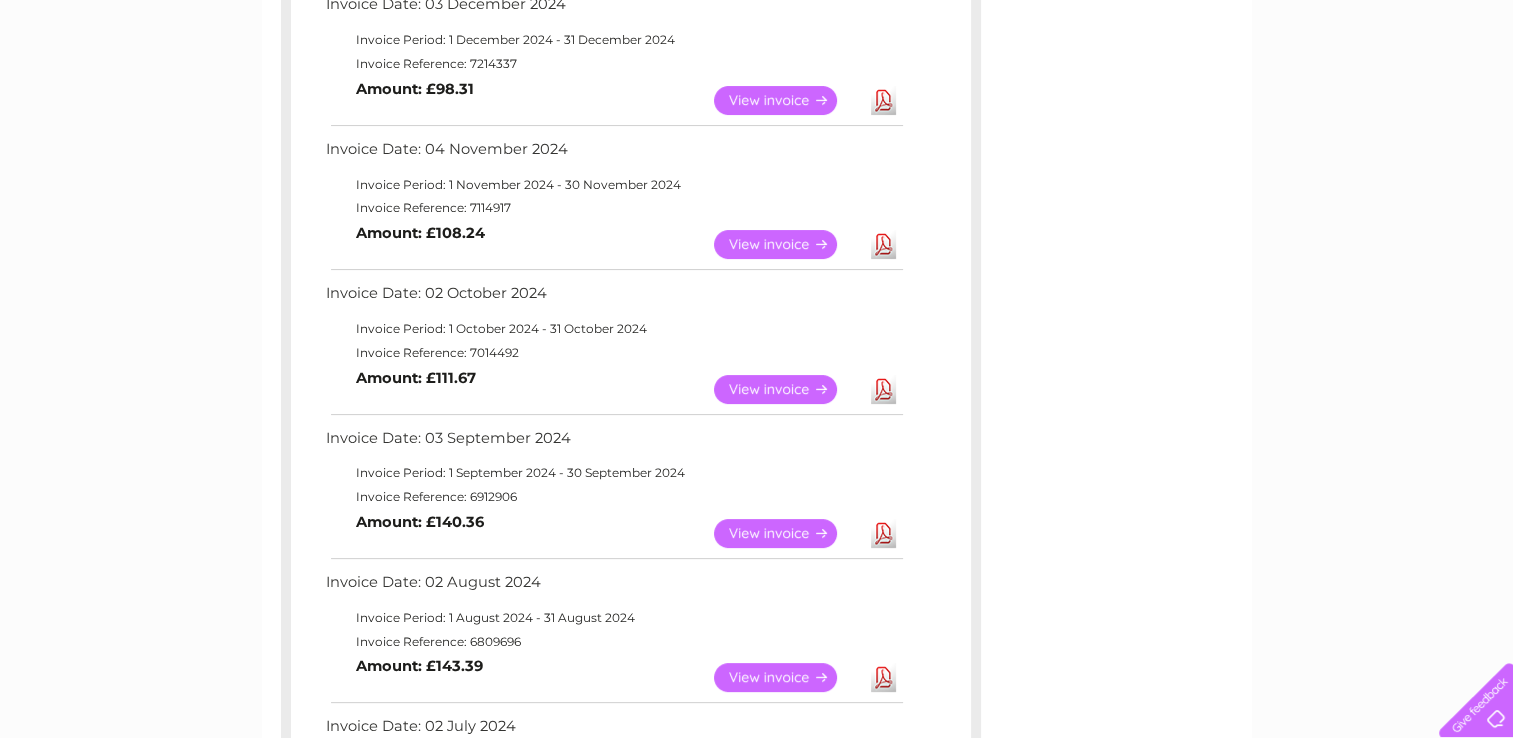 scroll, scrollTop: 240, scrollLeft: 0, axis: vertical 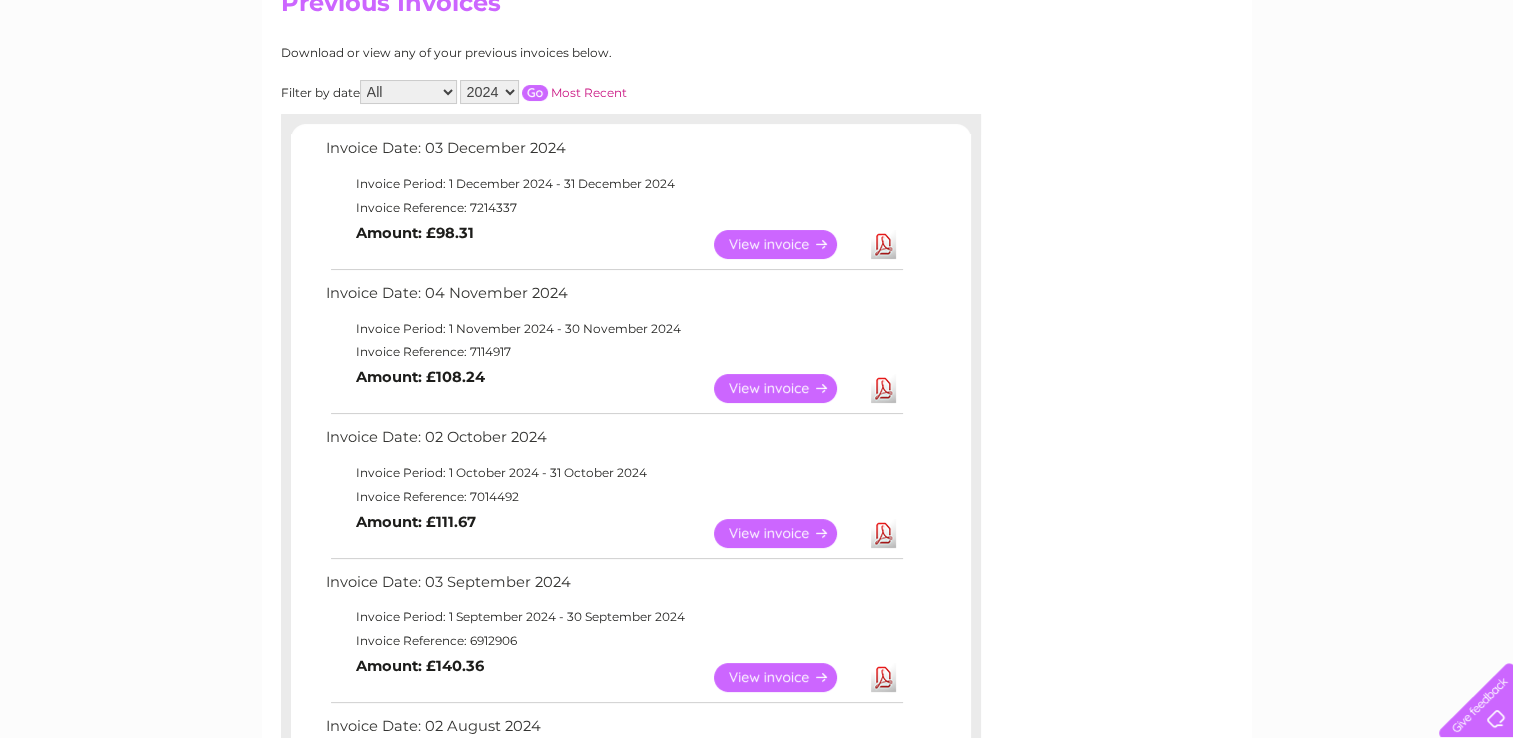 click on "Download" at bounding box center (883, 388) 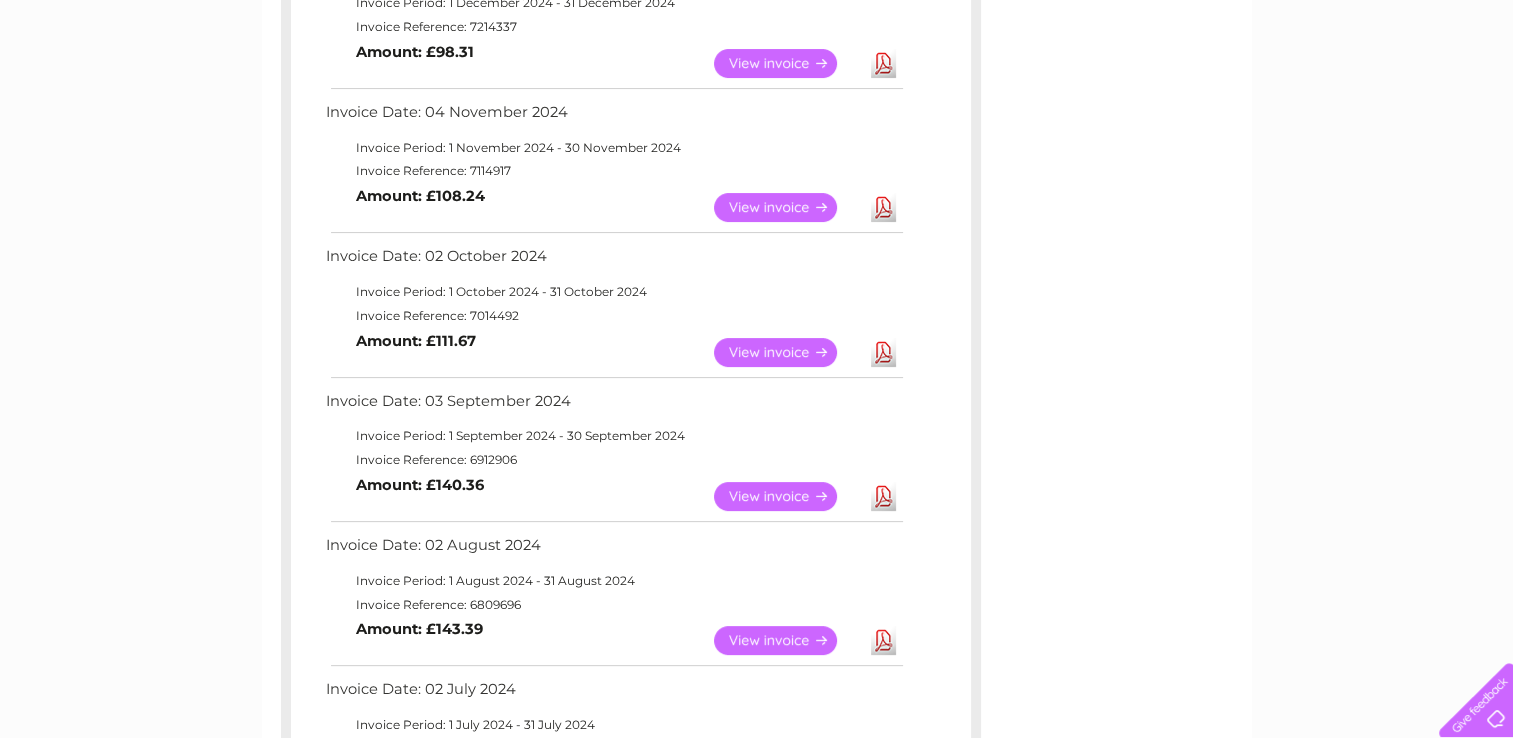 scroll, scrollTop: 440, scrollLeft: 0, axis: vertical 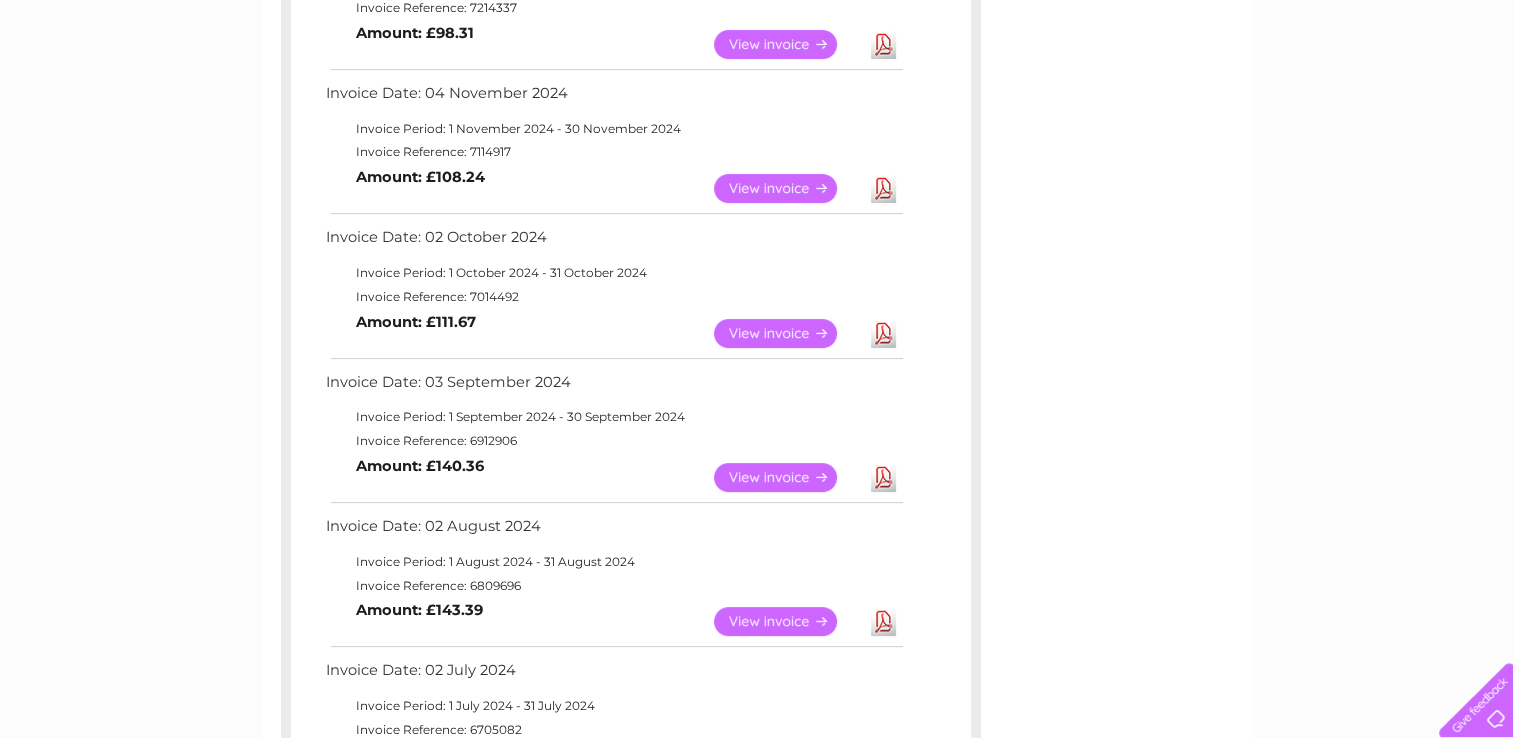 click on "Download" at bounding box center (883, 333) 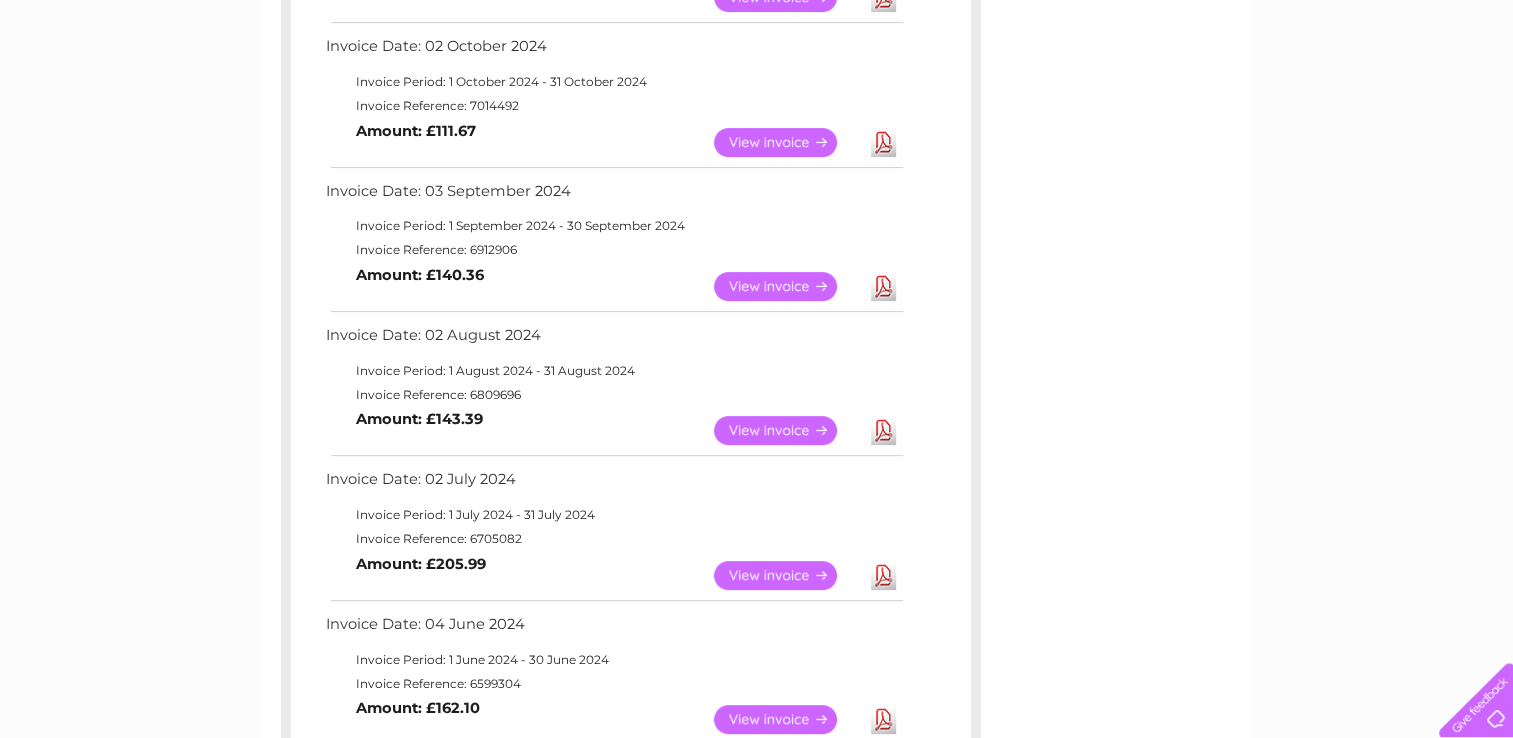 scroll, scrollTop: 640, scrollLeft: 0, axis: vertical 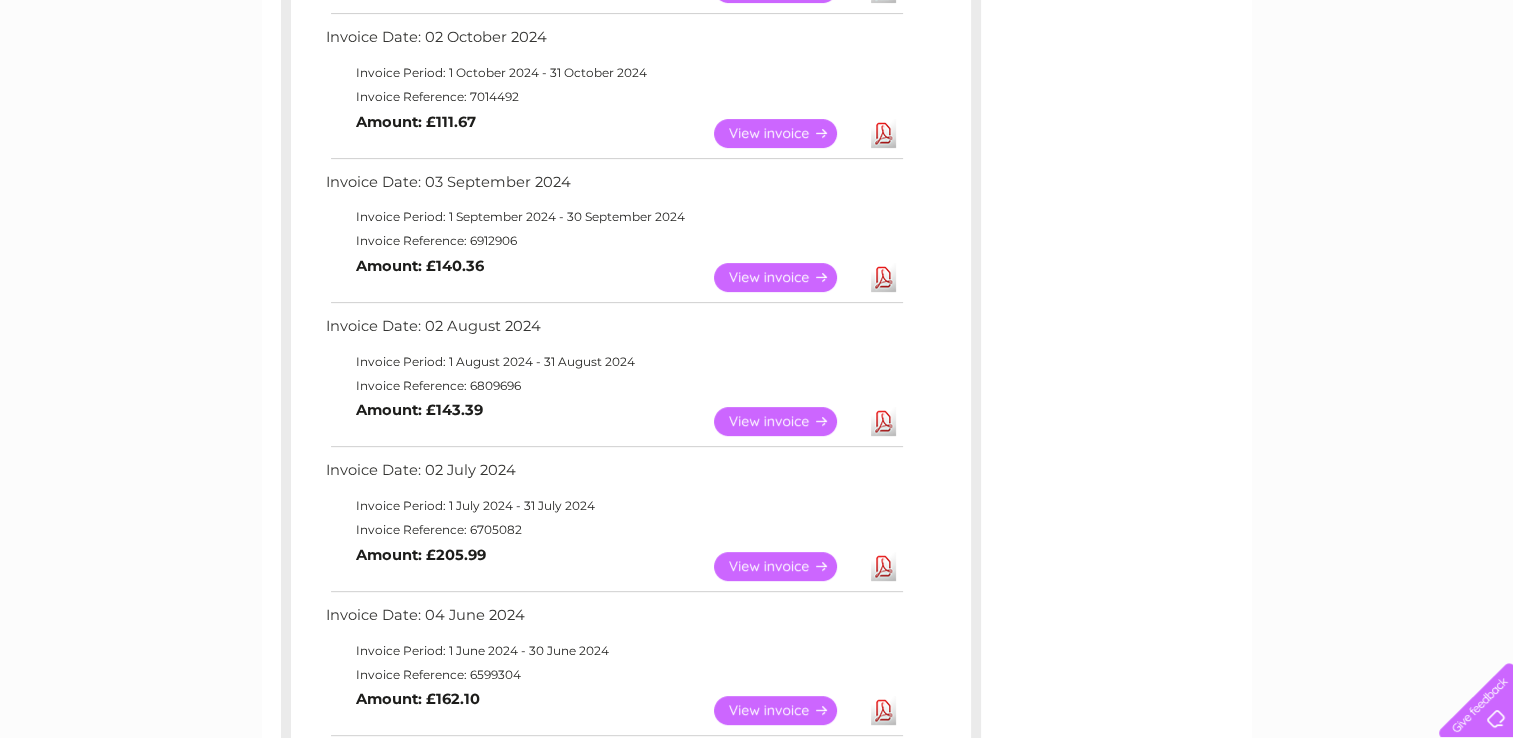 click on "Download" at bounding box center [883, 277] 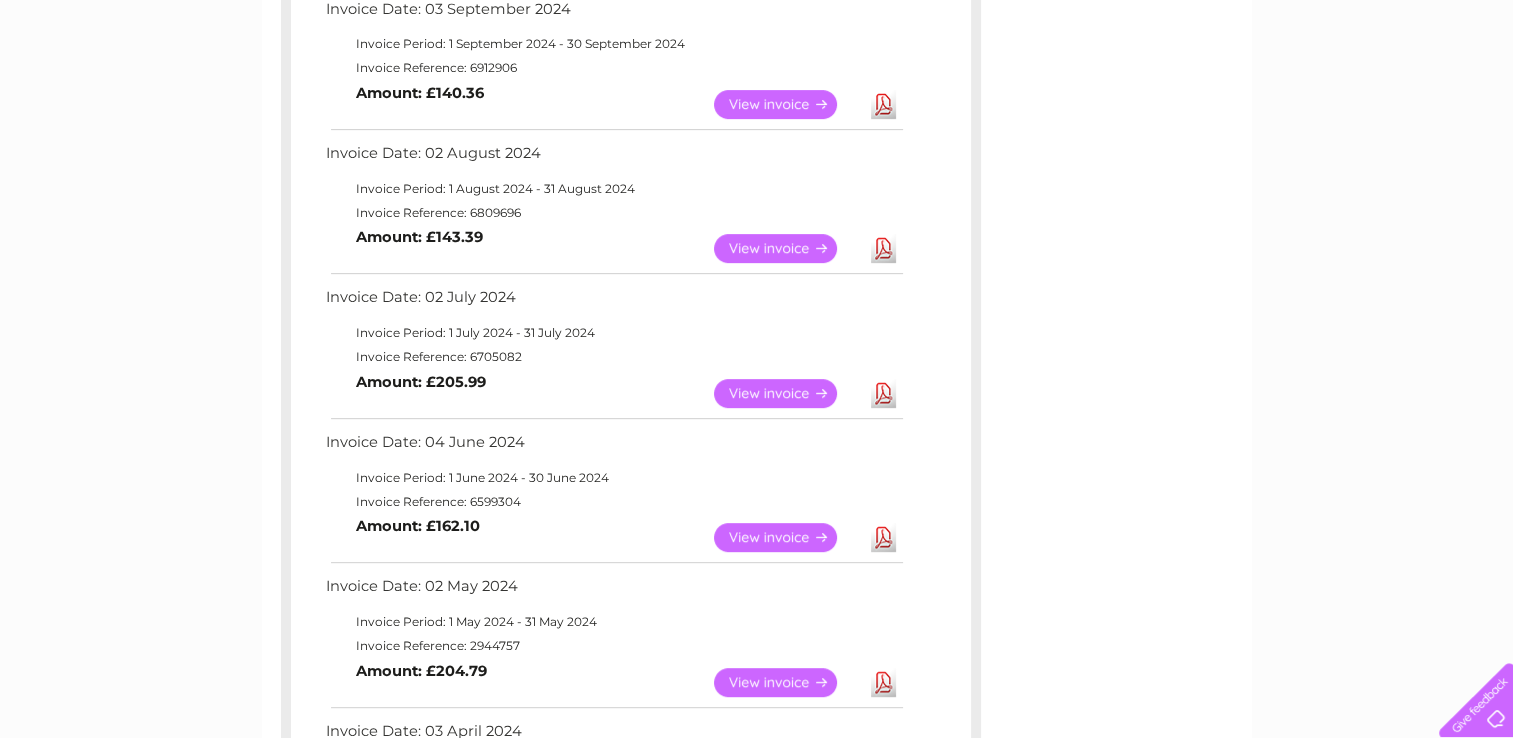 scroll, scrollTop: 840, scrollLeft: 0, axis: vertical 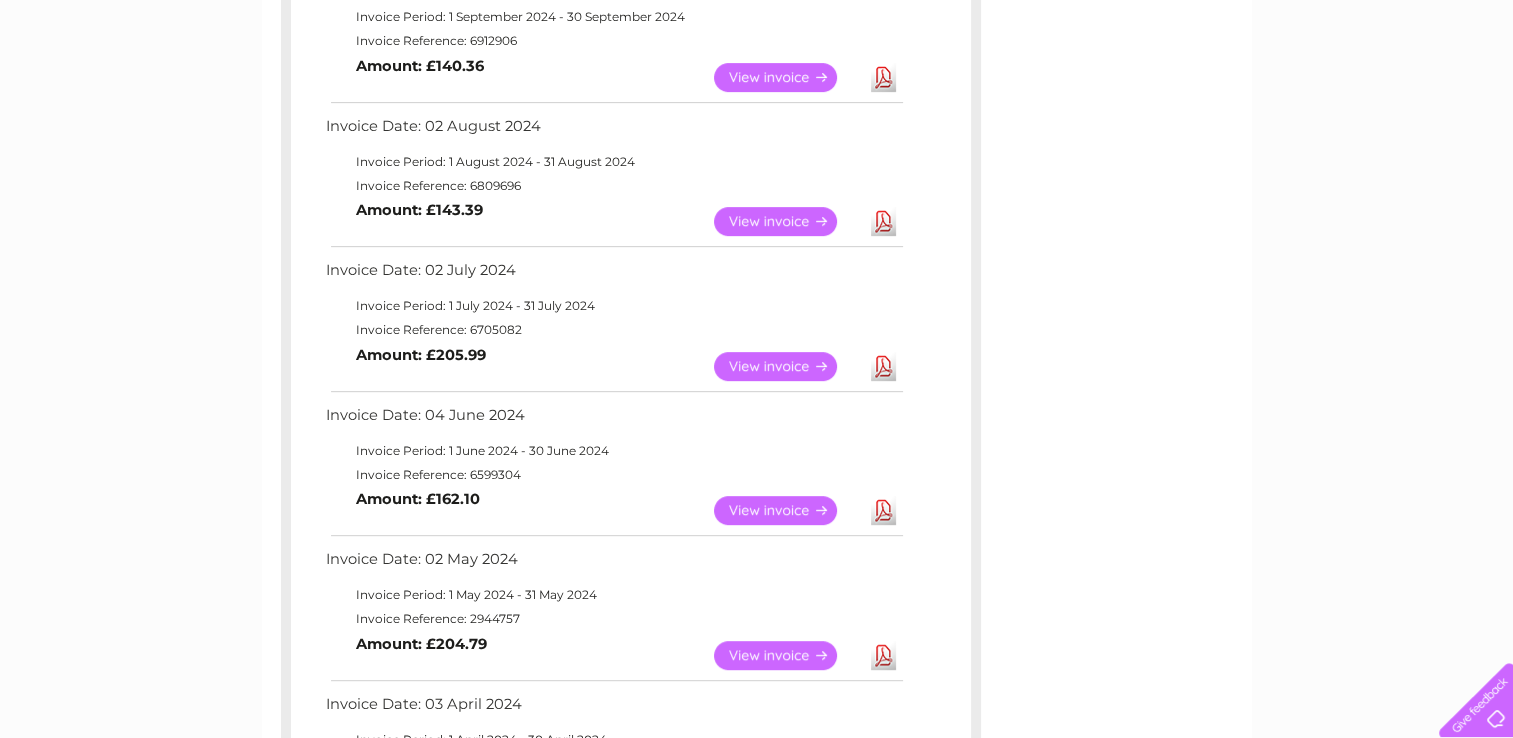 click on "Download" at bounding box center [883, 366] 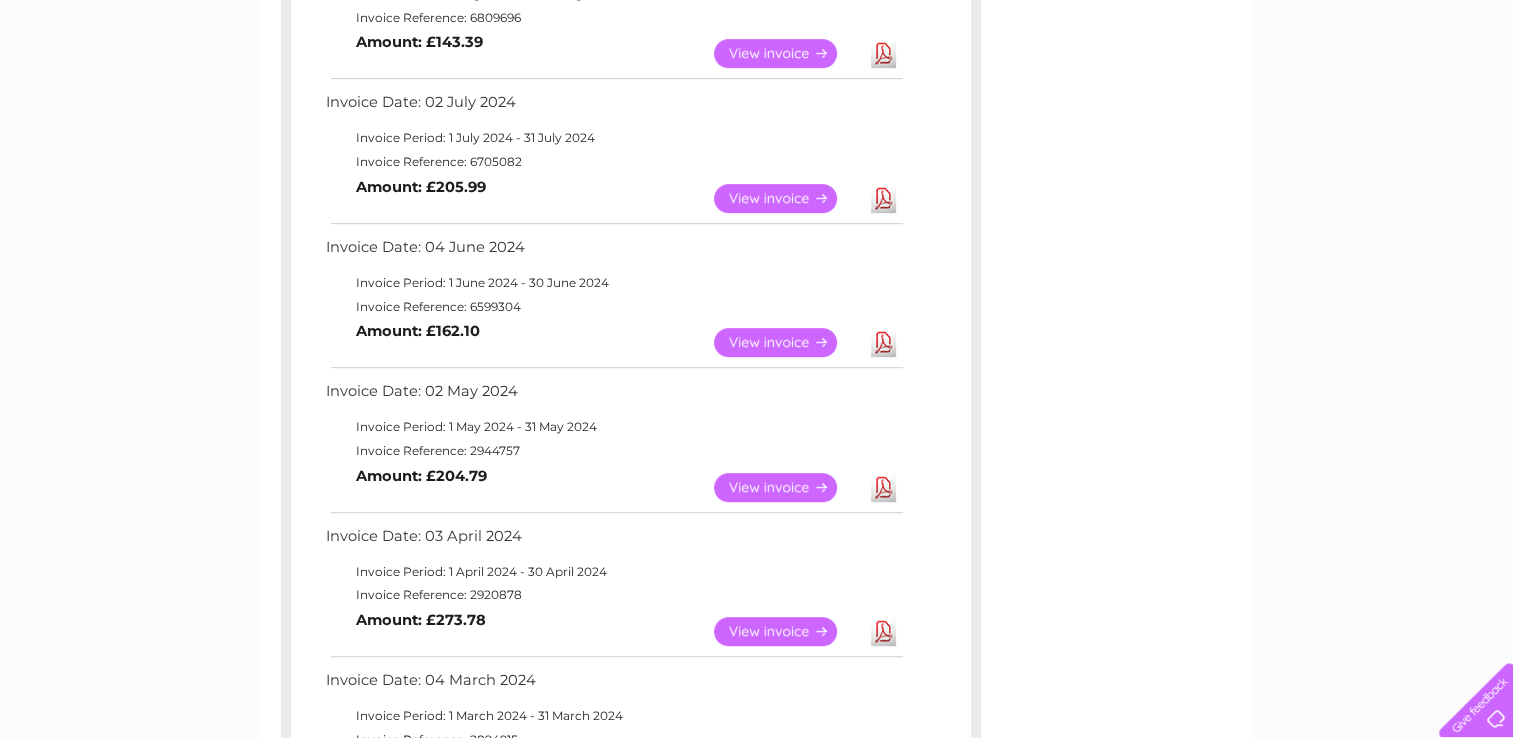 scroll, scrollTop: 1040, scrollLeft: 0, axis: vertical 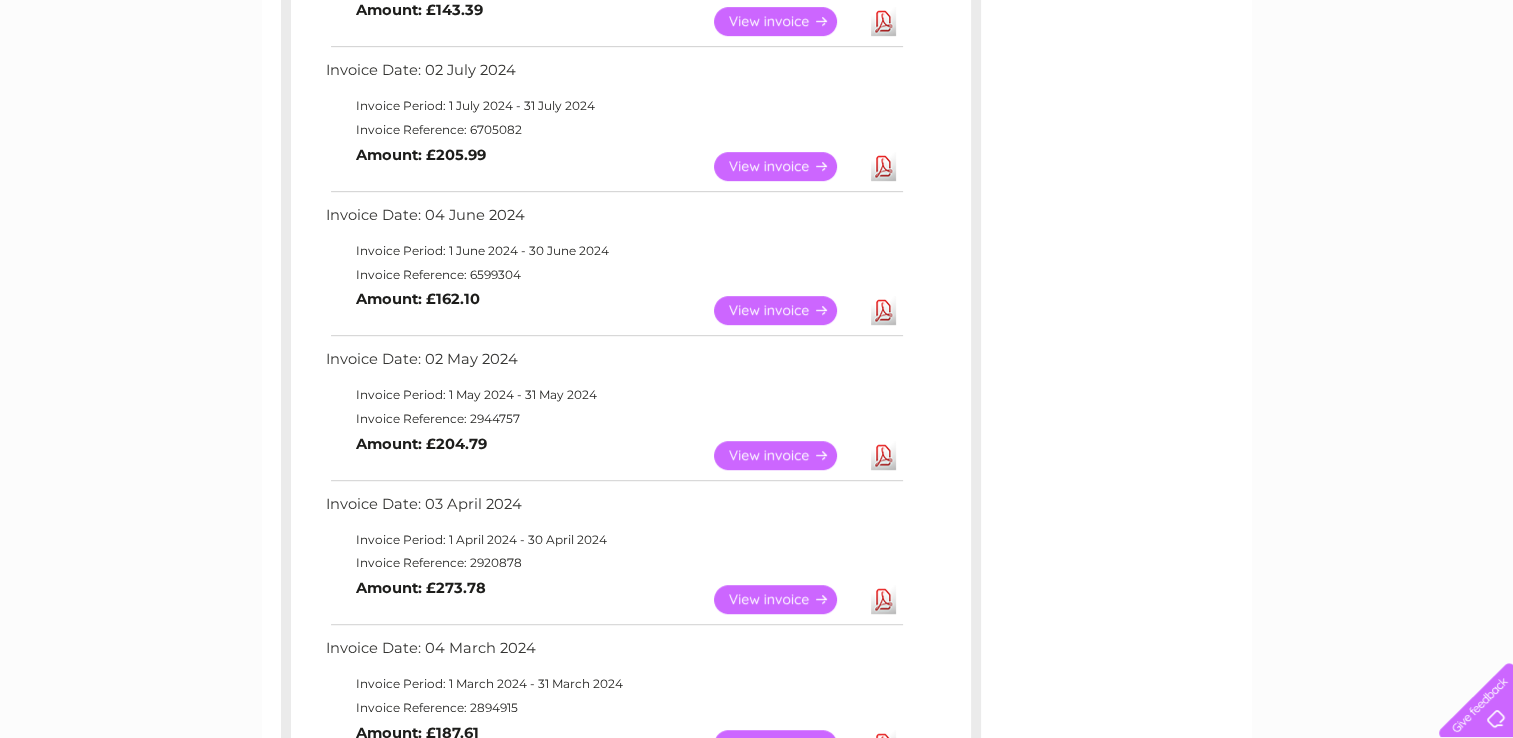 click on "Download" at bounding box center (883, 310) 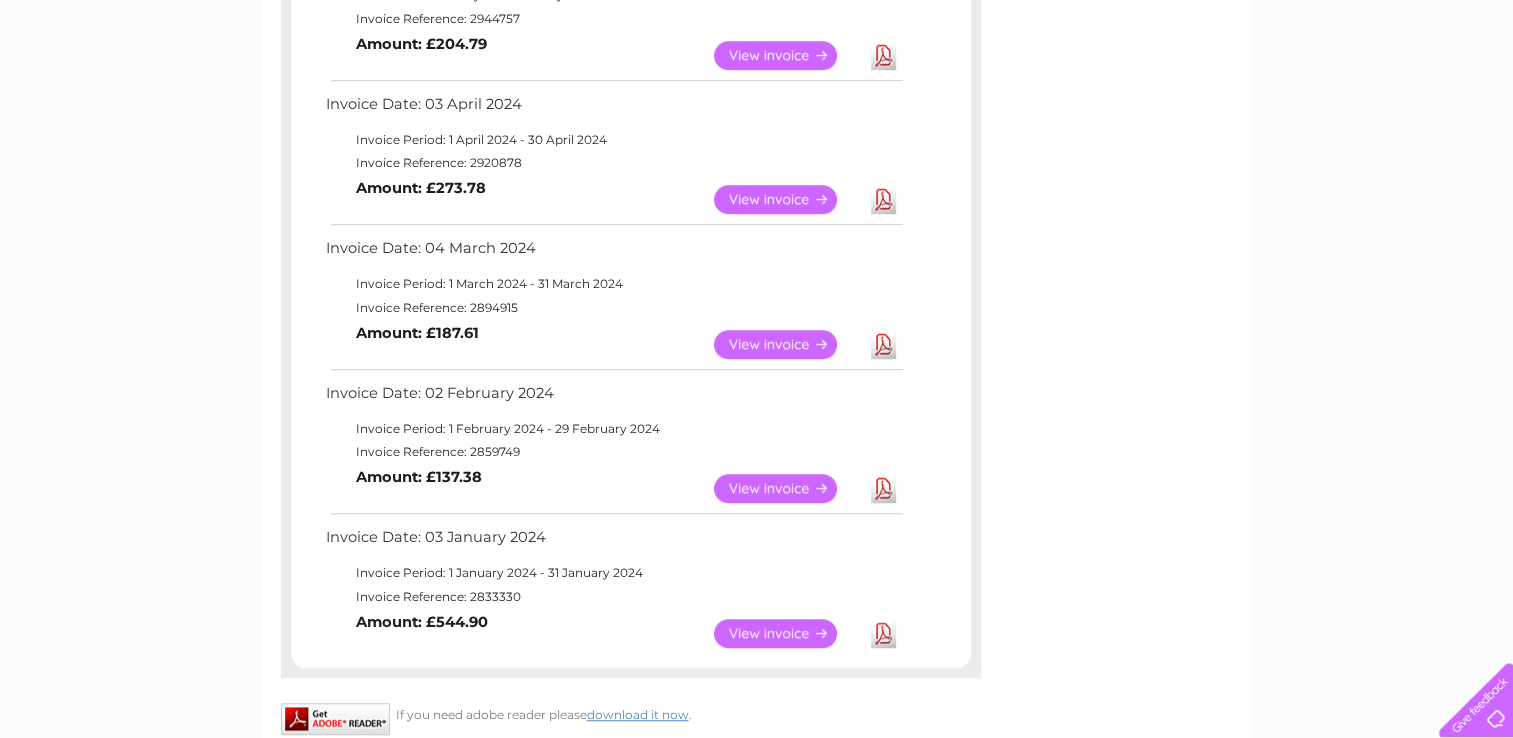 scroll, scrollTop: 1440, scrollLeft: 0, axis: vertical 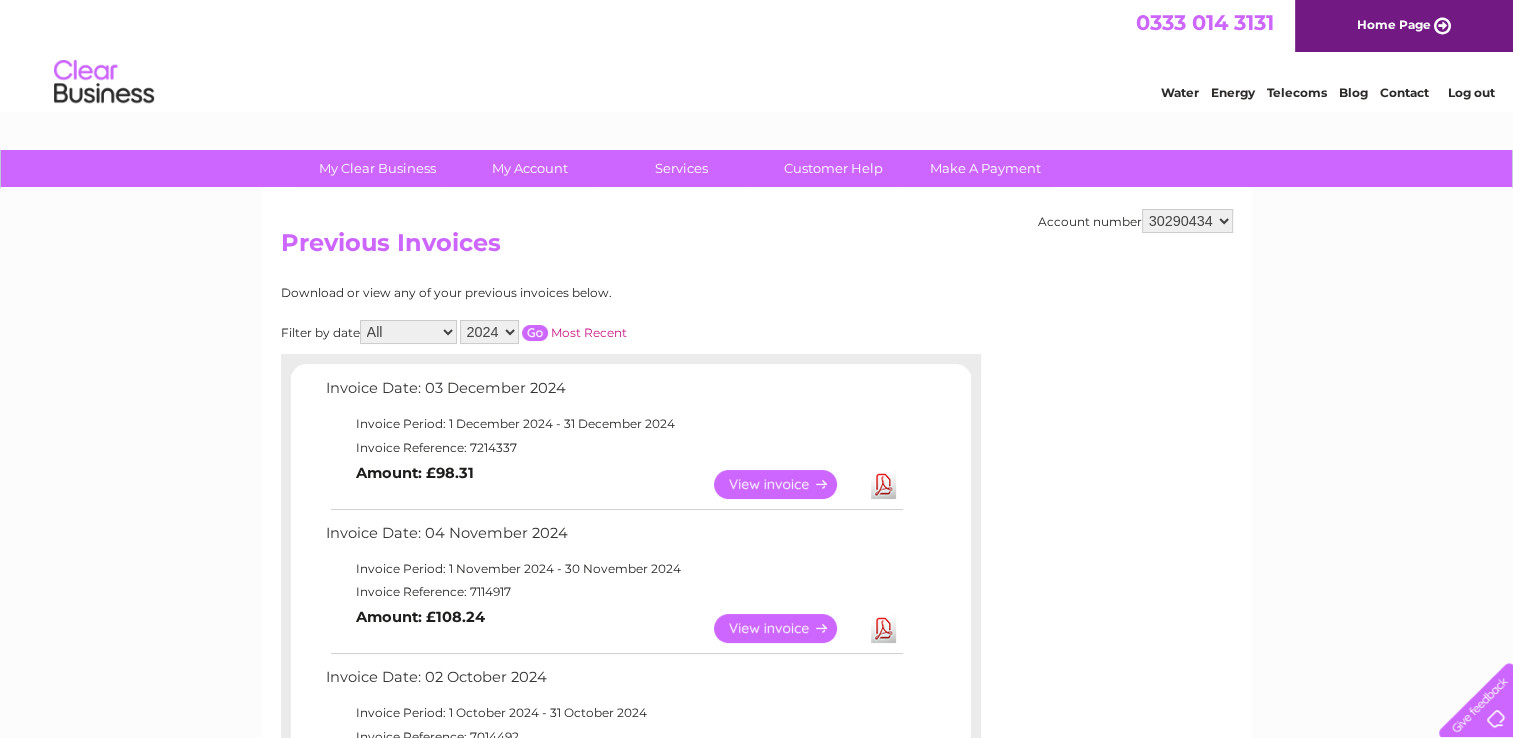 click on "30290434
30305131
30307214" at bounding box center [1187, 221] 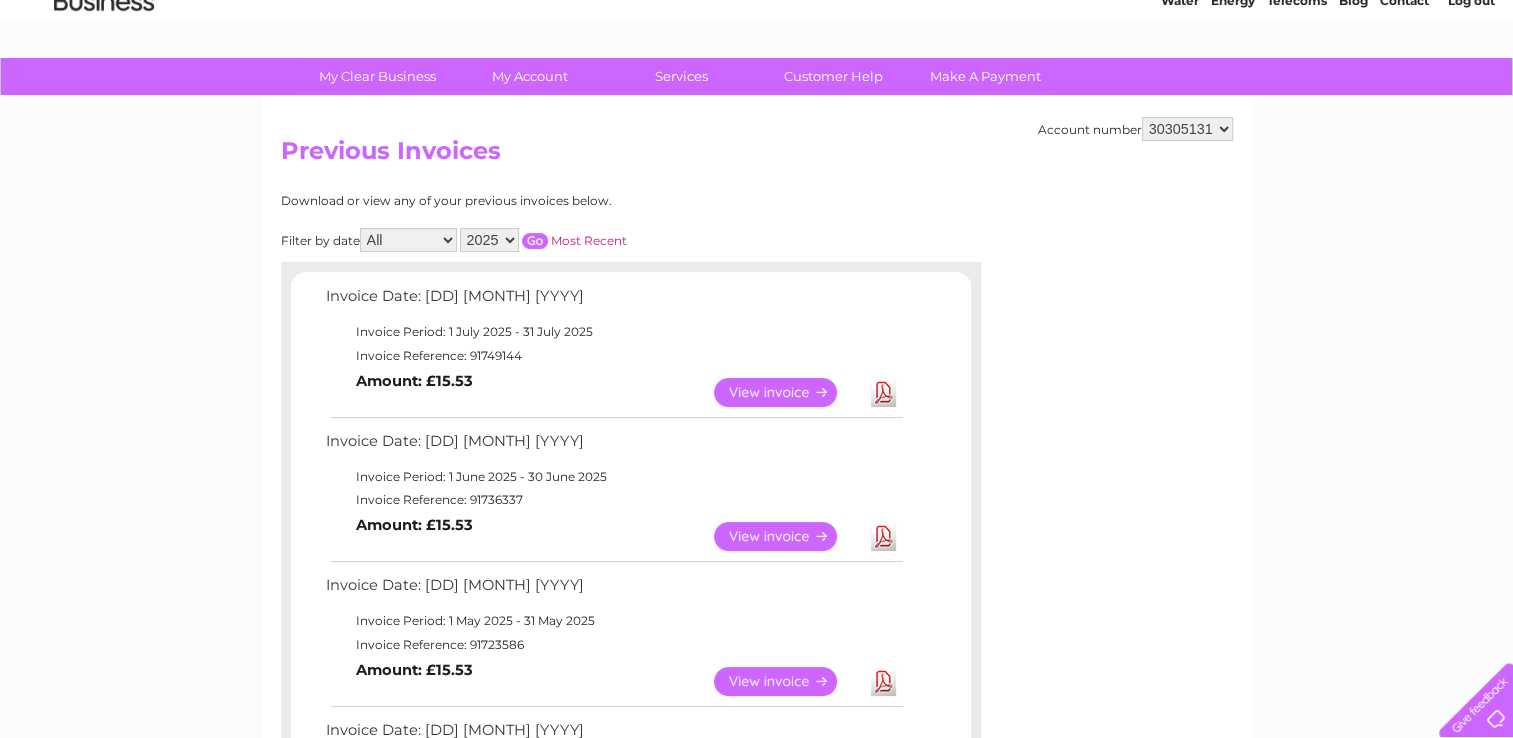 scroll, scrollTop: 100, scrollLeft: 0, axis: vertical 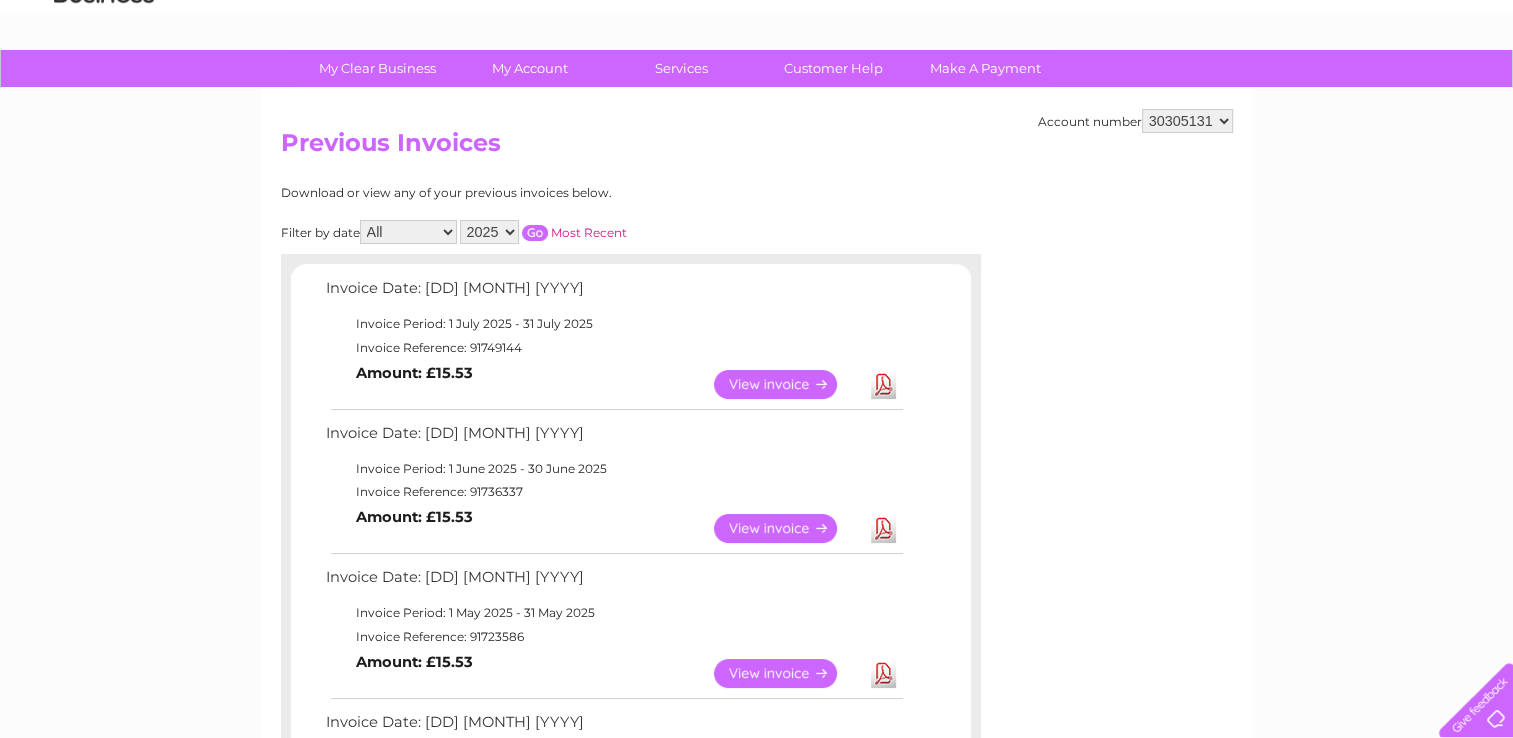 click on "2025
2024" at bounding box center (489, 232) 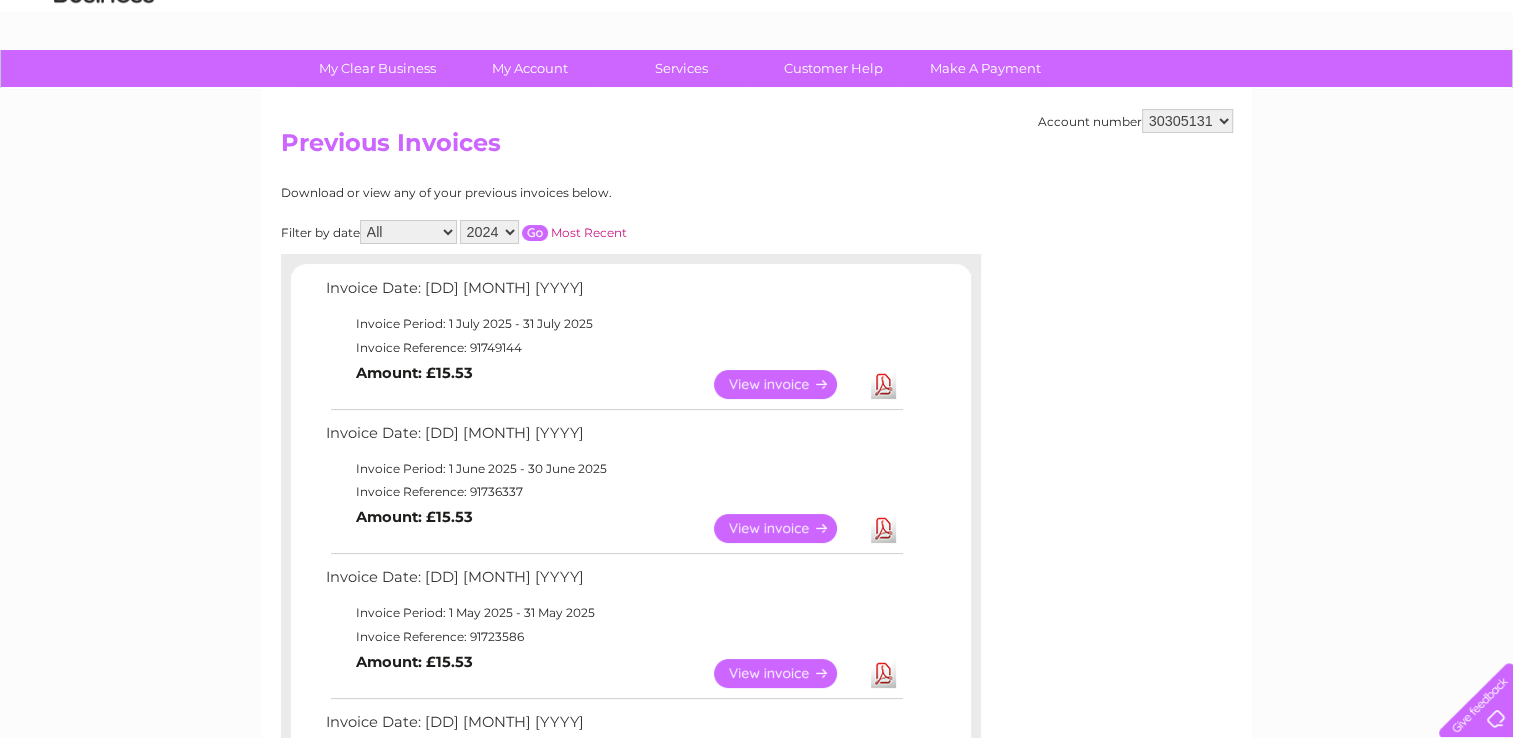 click at bounding box center [535, 233] 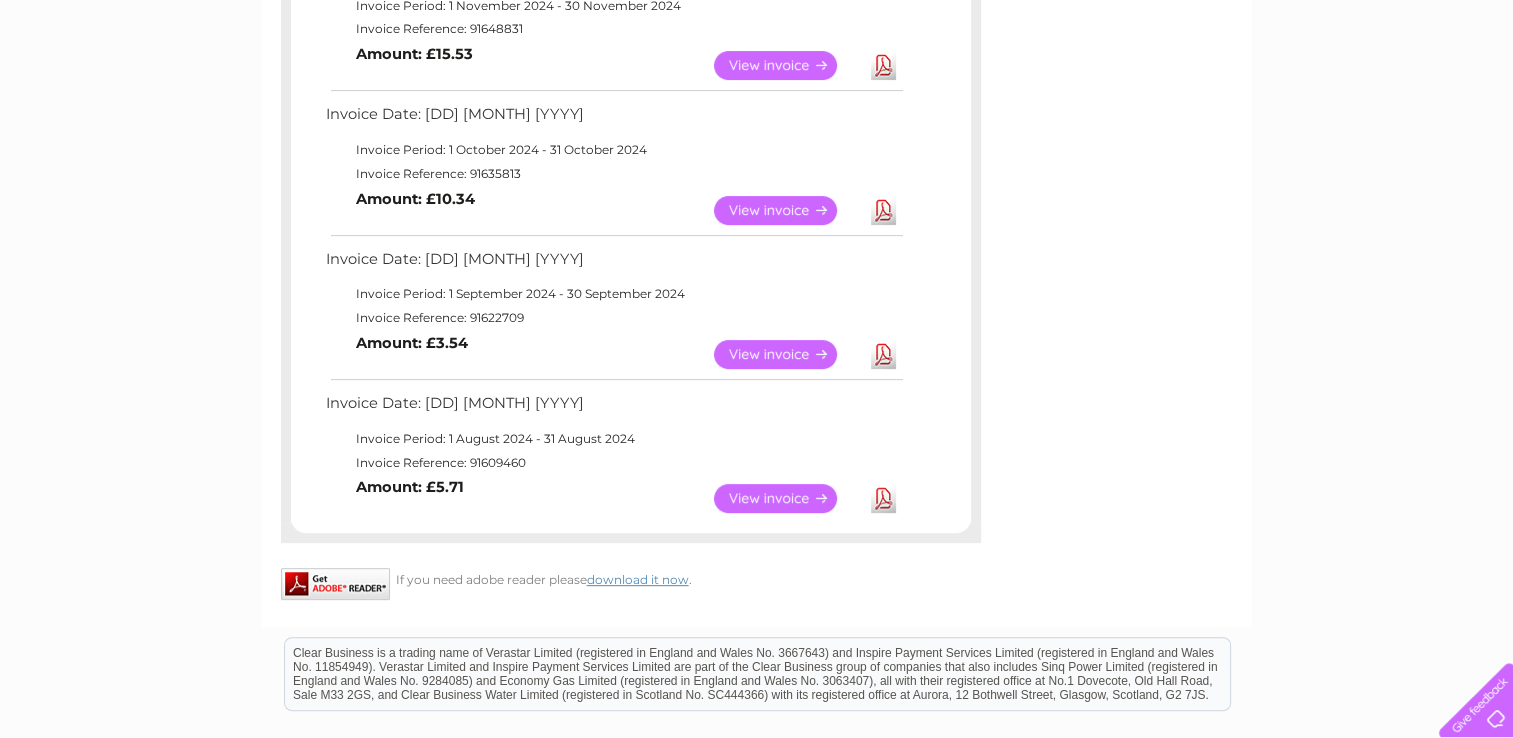 scroll, scrollTop: 600, scrollLeft: 0, axis: vertical 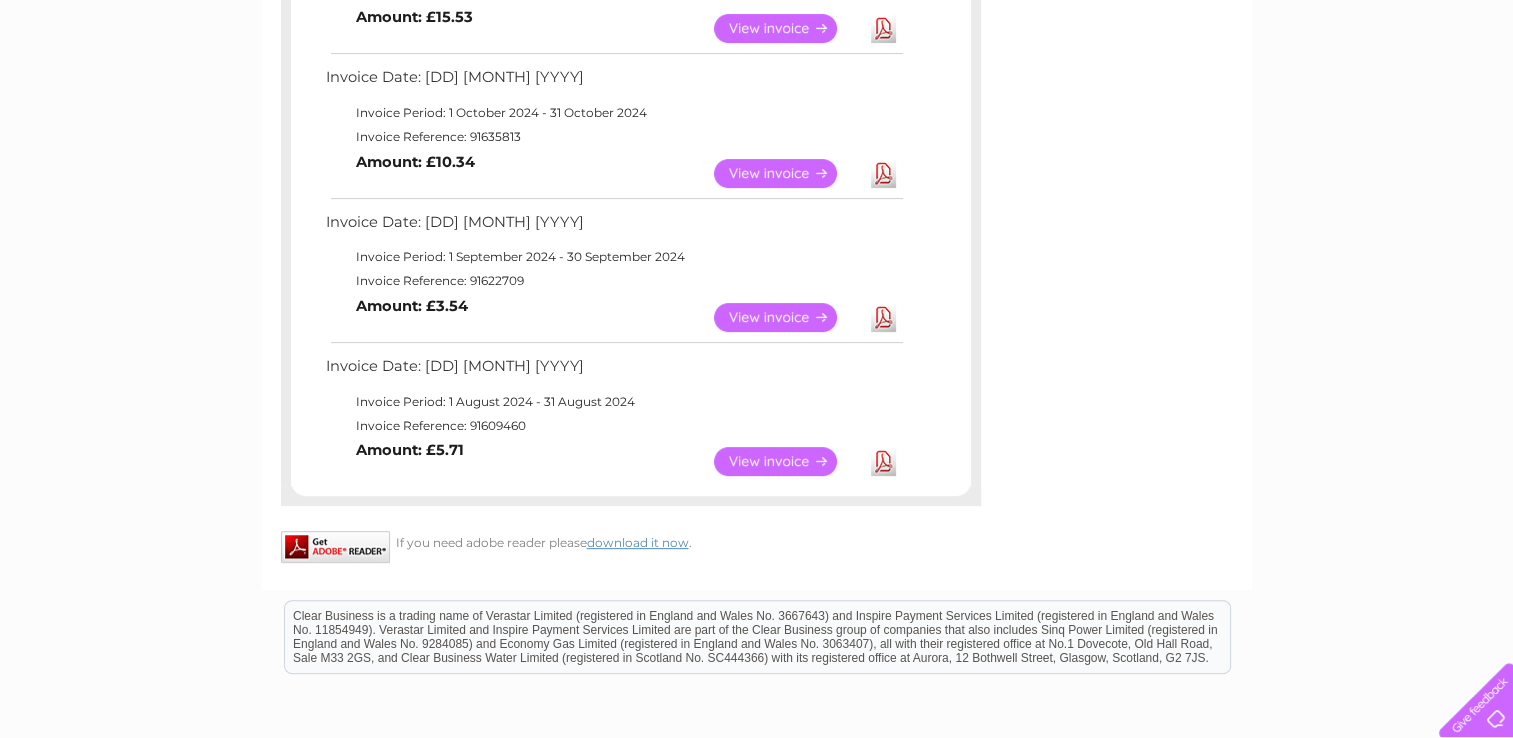 click on "Download" at bounding box center [883, 461] 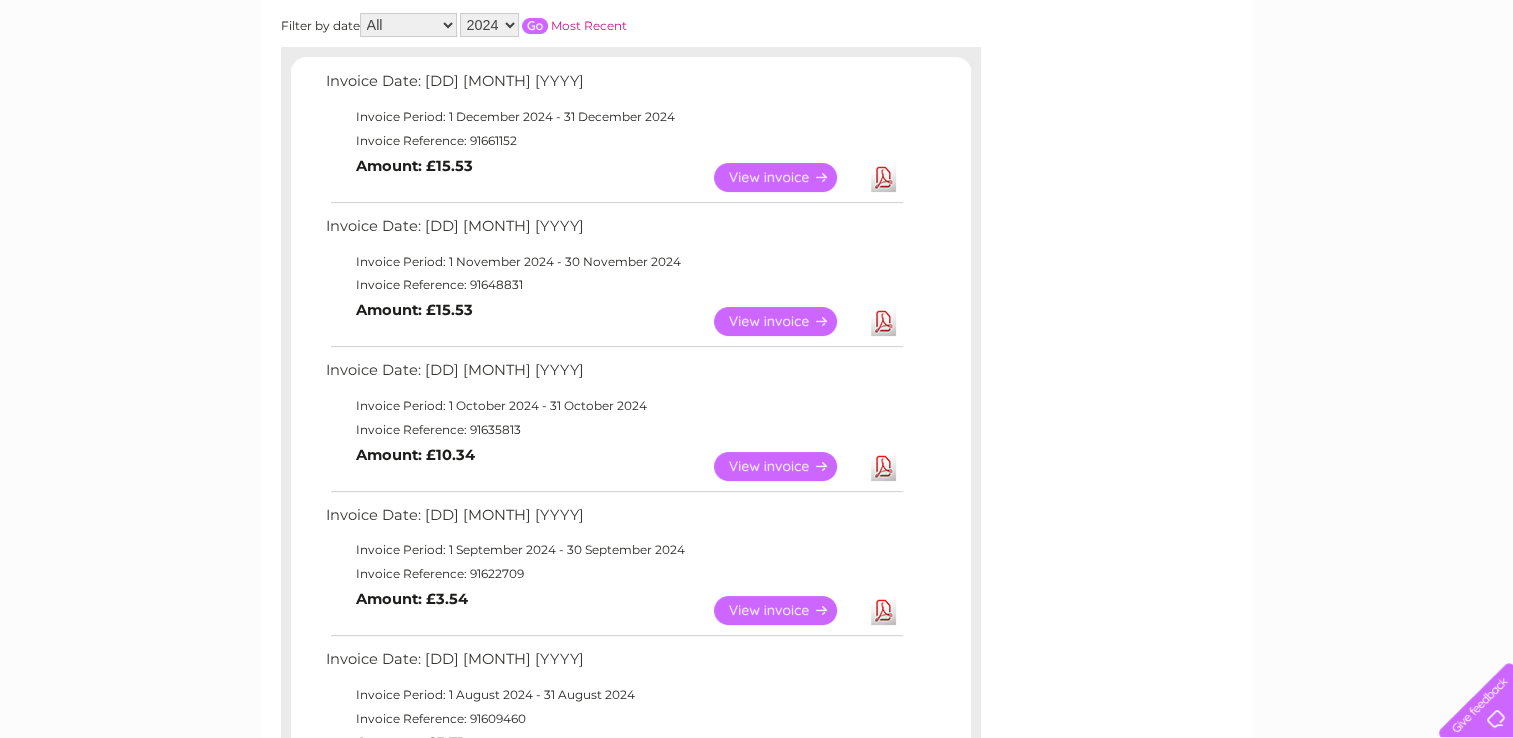scroll, scrollTop: 300, scrollLeft: 0, axis: vertical 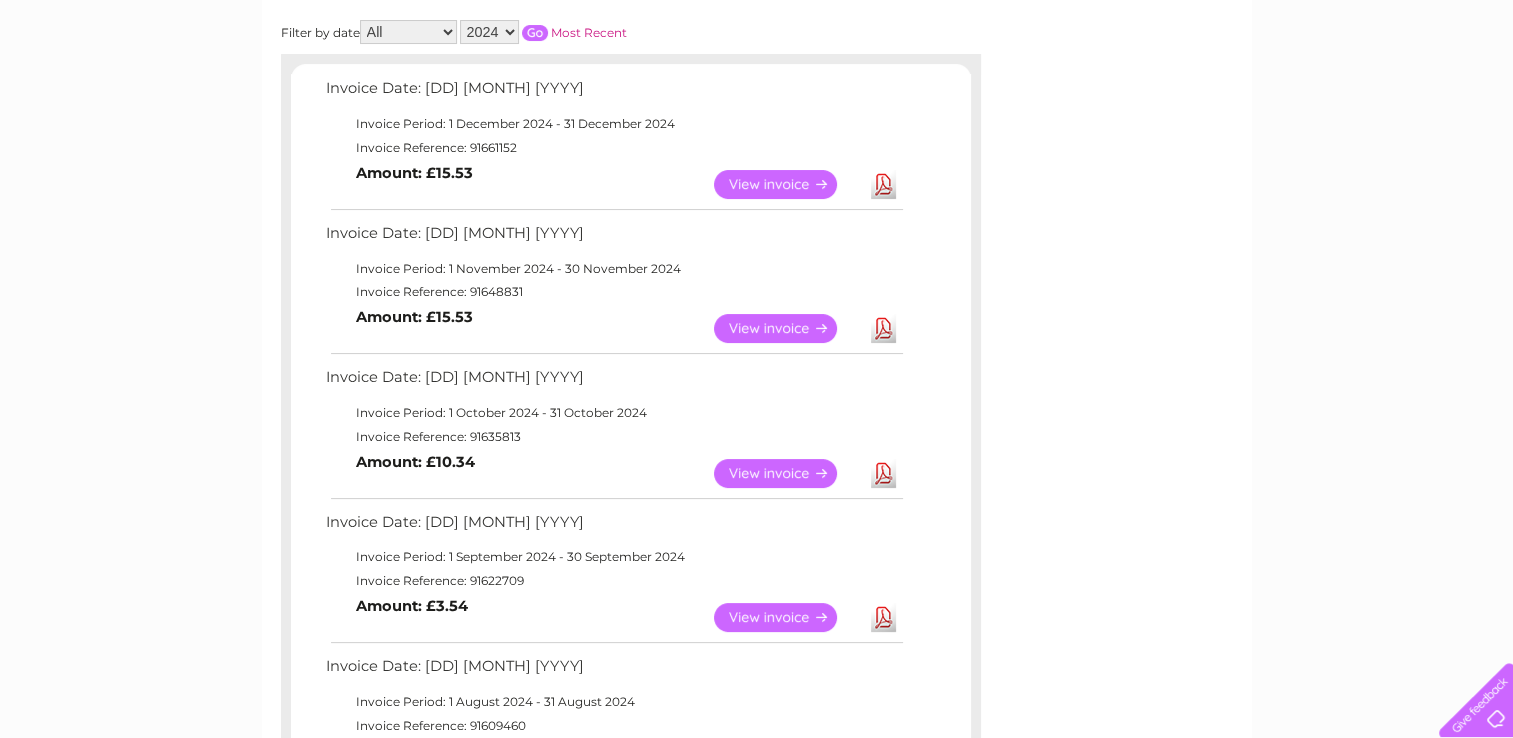click on "Download" at bounding box center (883, 184) 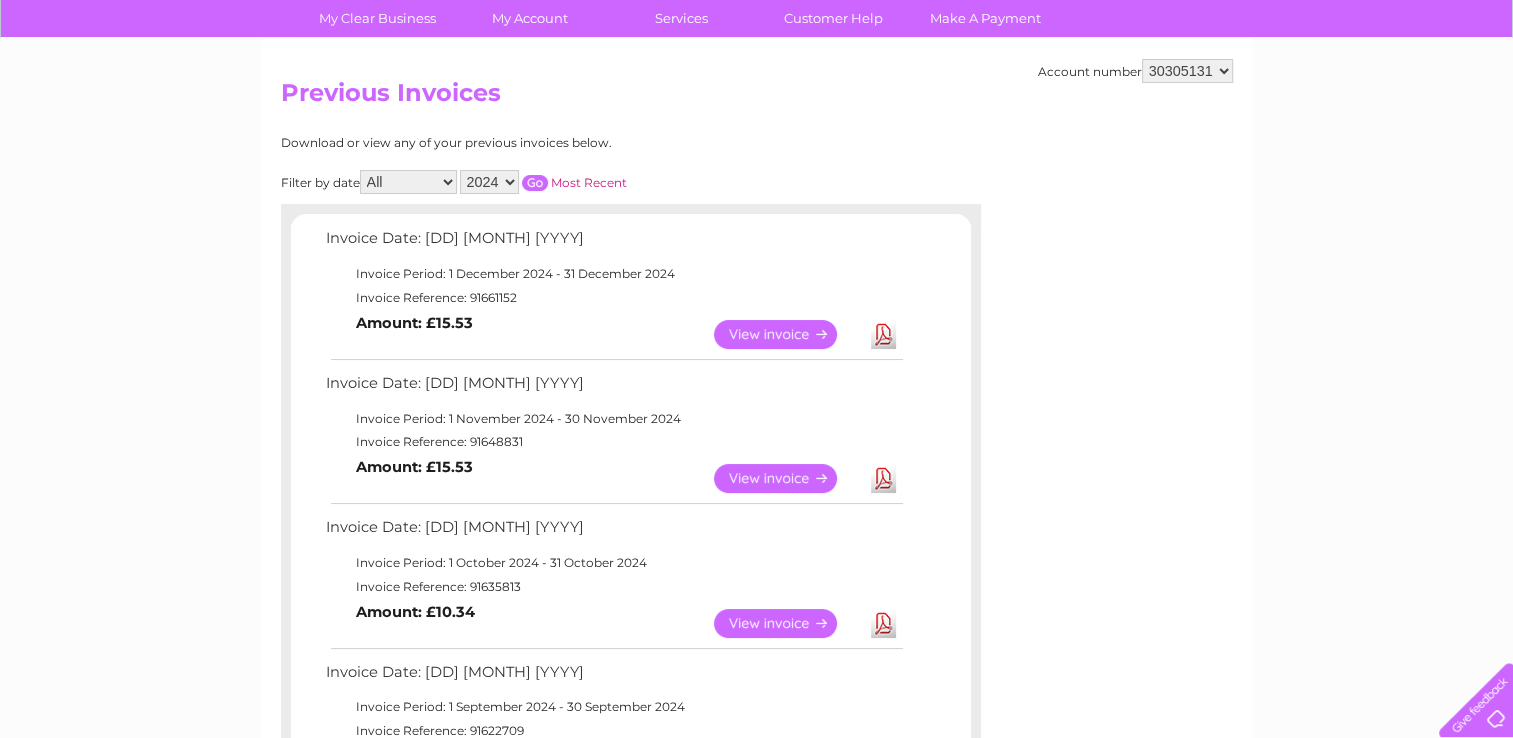 scroll, scrollTop: 100, scrollLeft: 0, axis: vertical 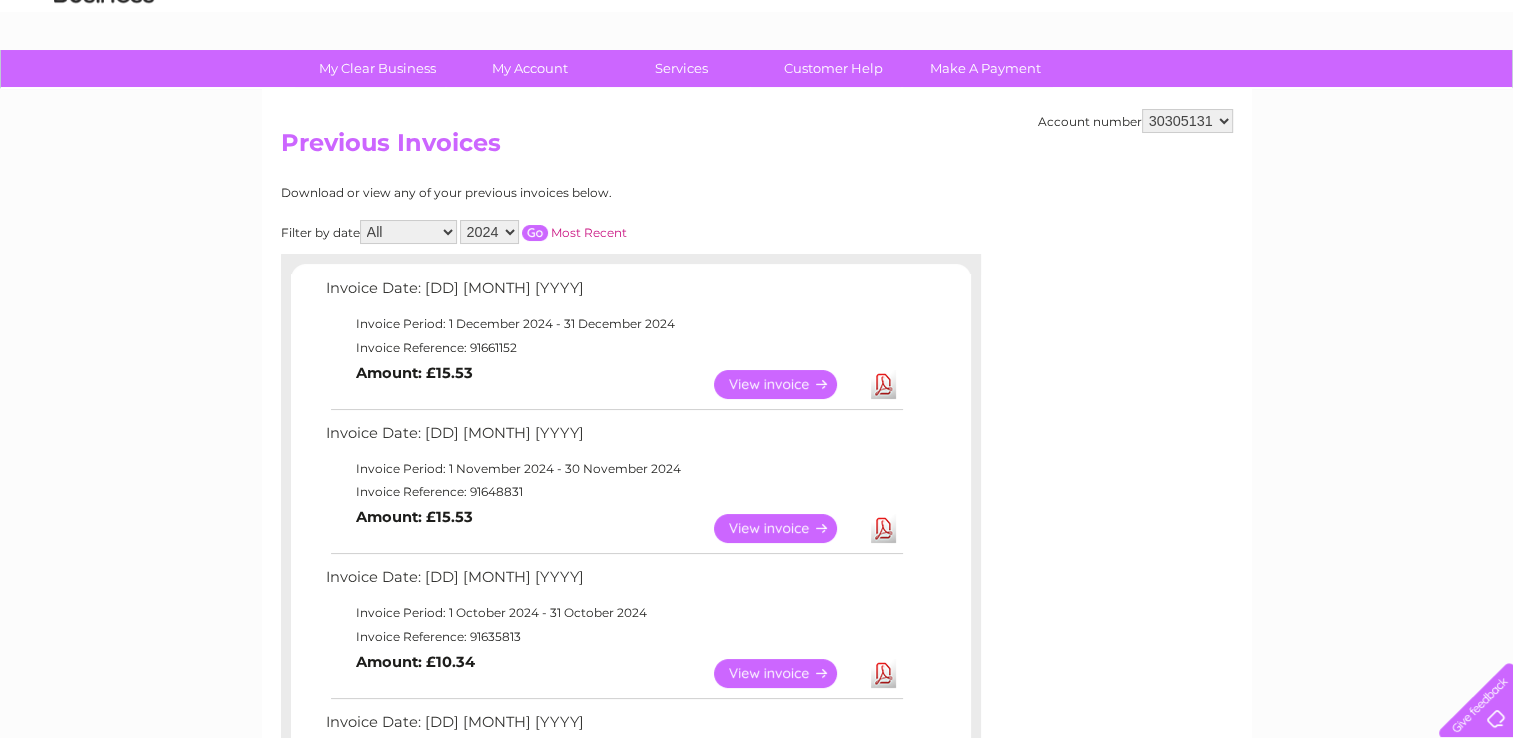 click on "2025
2024" at bounding box center [489, 232] 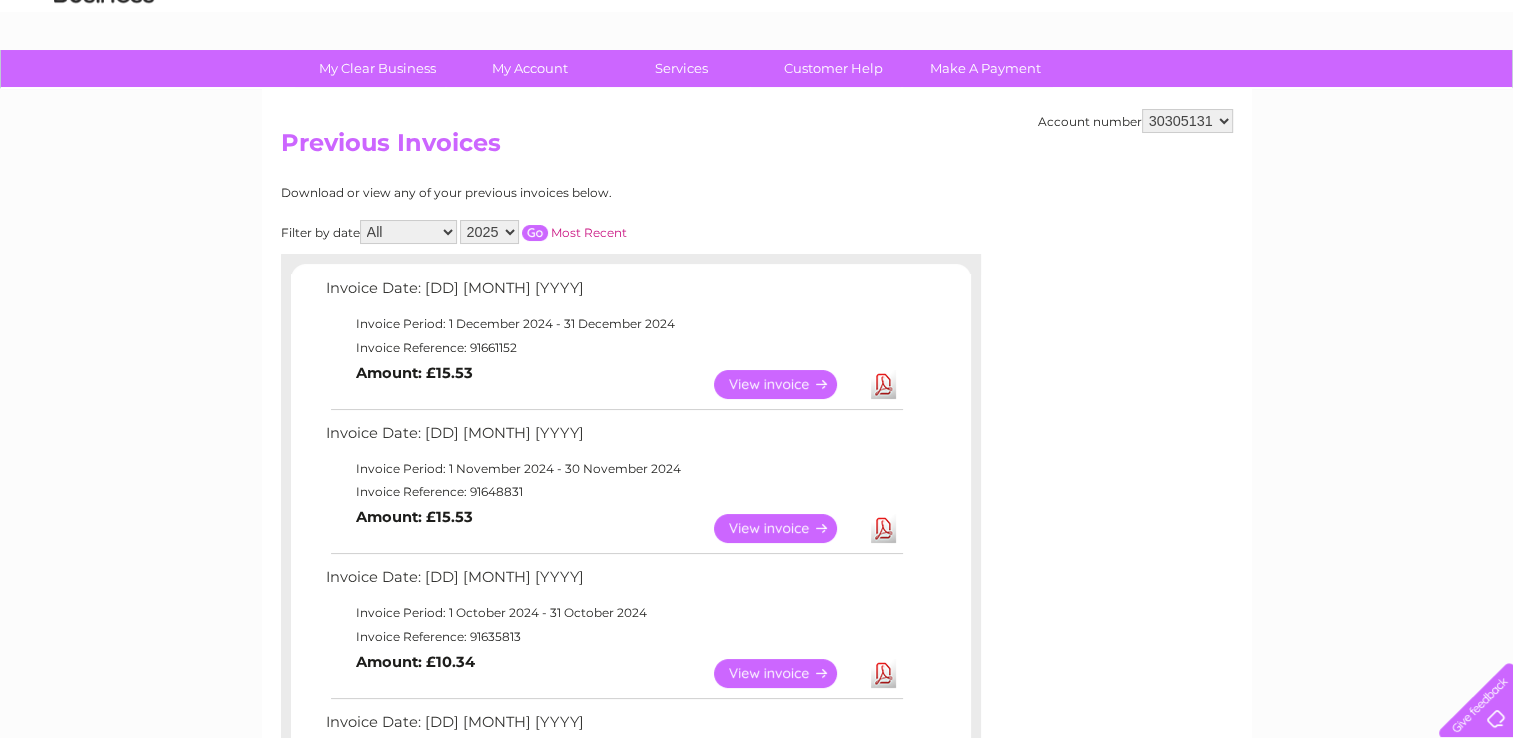click on "Most Recent" at bounding box center (589, 232) 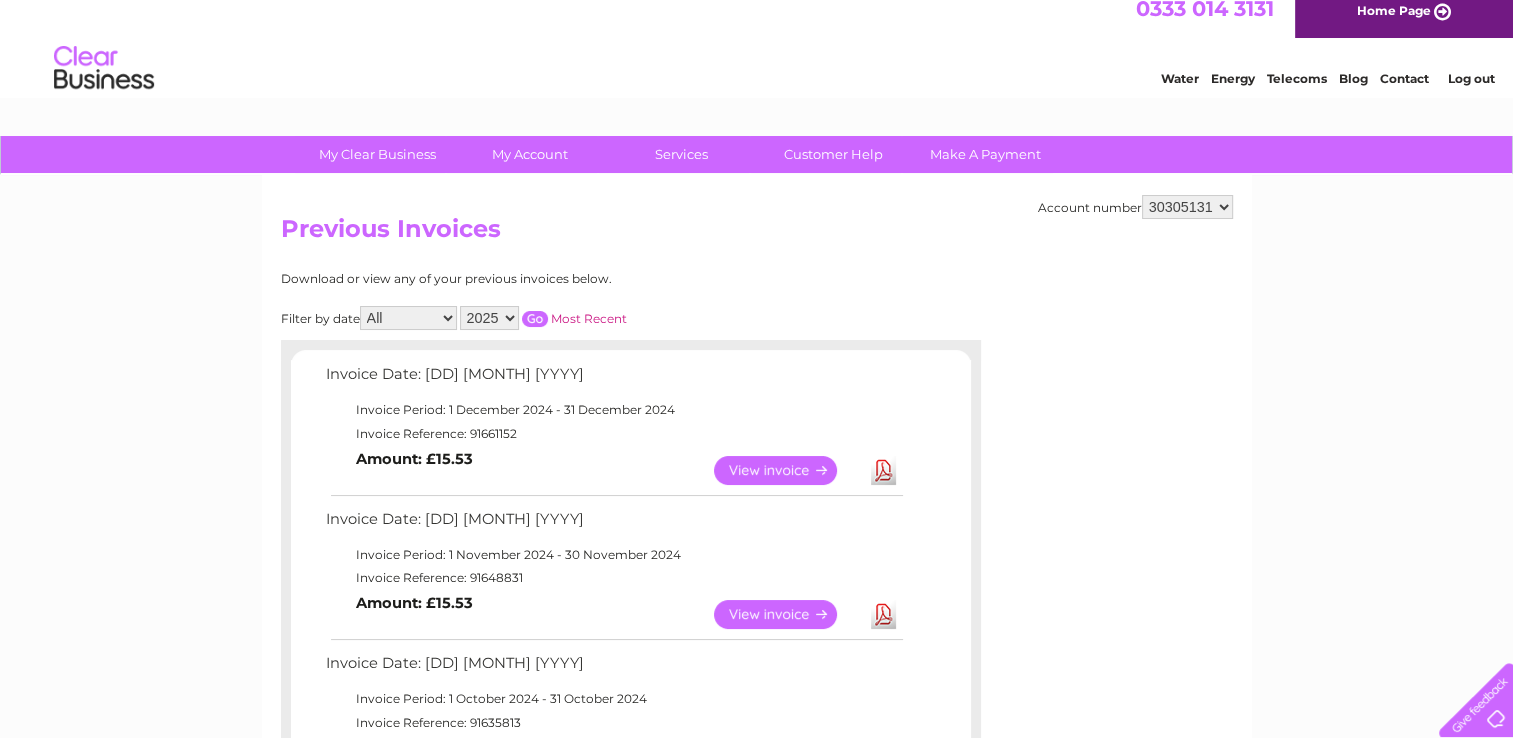 scroll, scrollTop: 0, scrollLeft: 0, axis: both 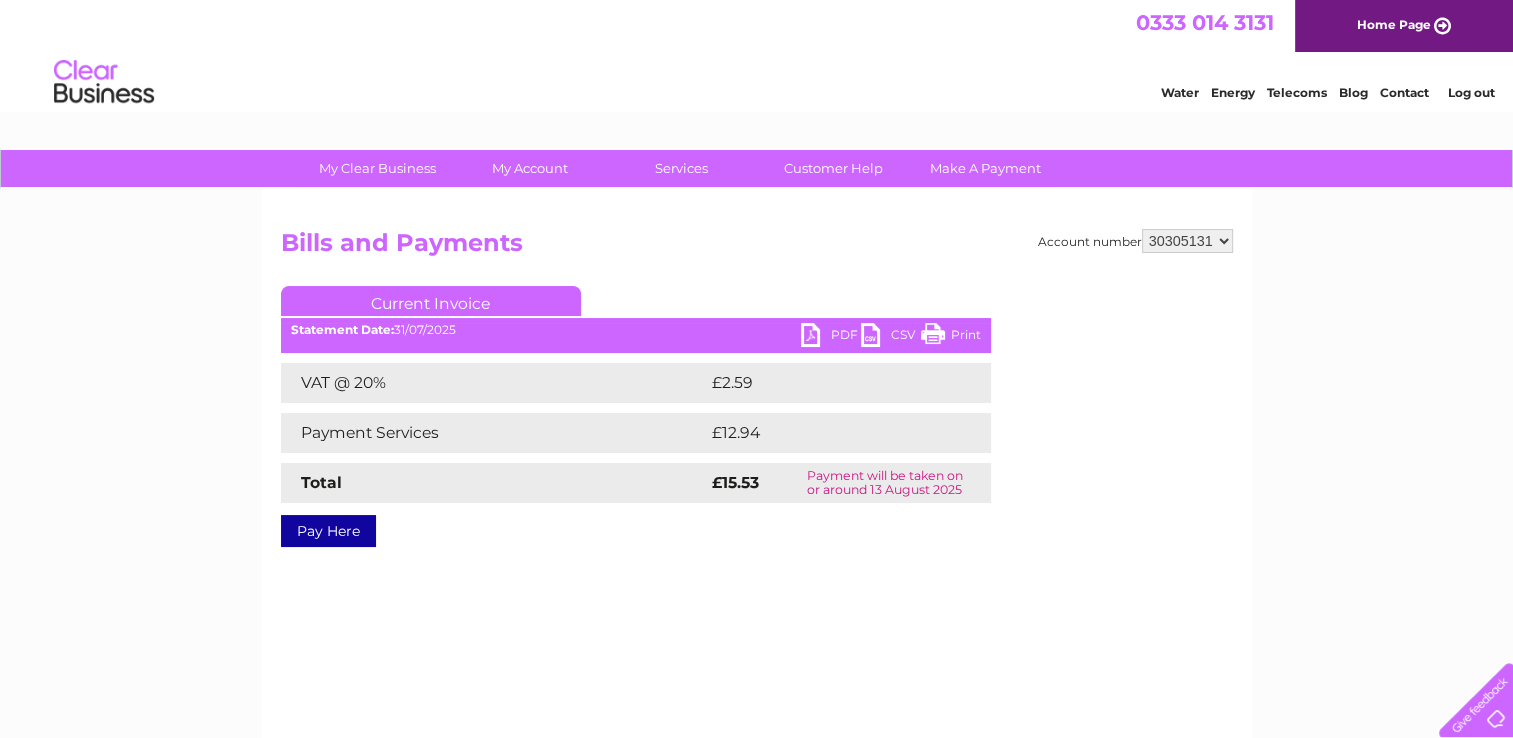 click on "30290434
30305131
30307214" at bounding box center (1187, 241) 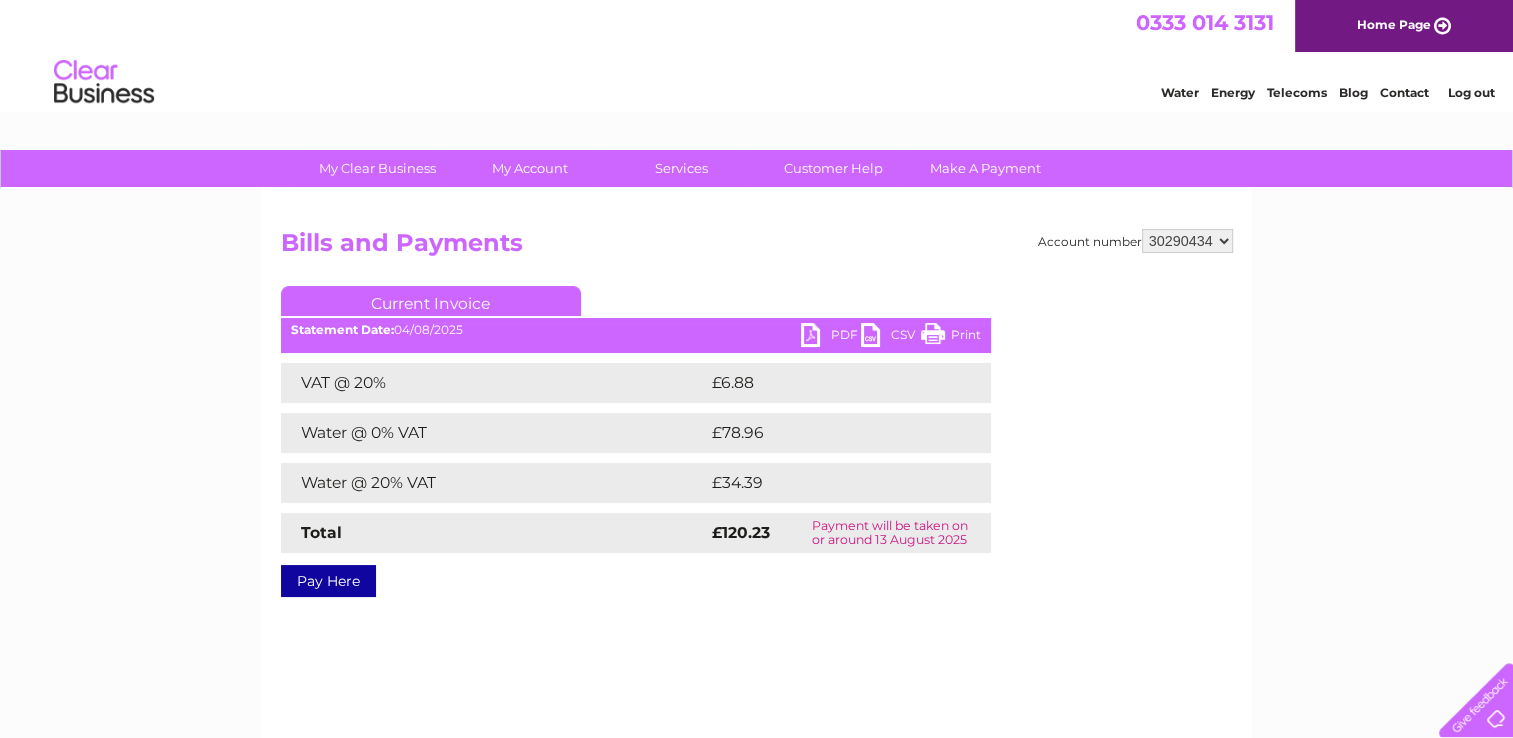 scroll, scrollTop: 0, scrollLeft: 0, axis: both 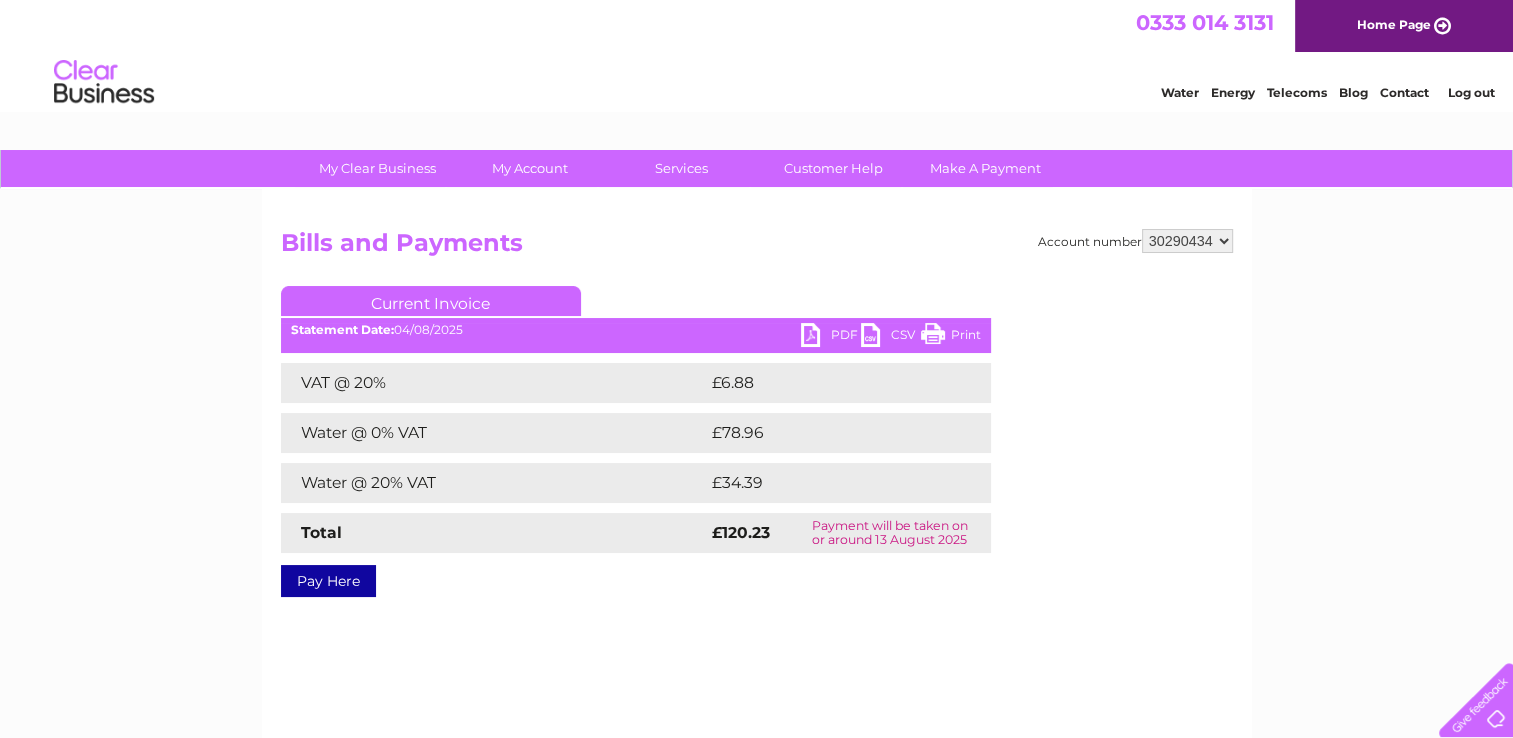 click on "30290434
30305131
30307214" at bounding box center [1187, 241] 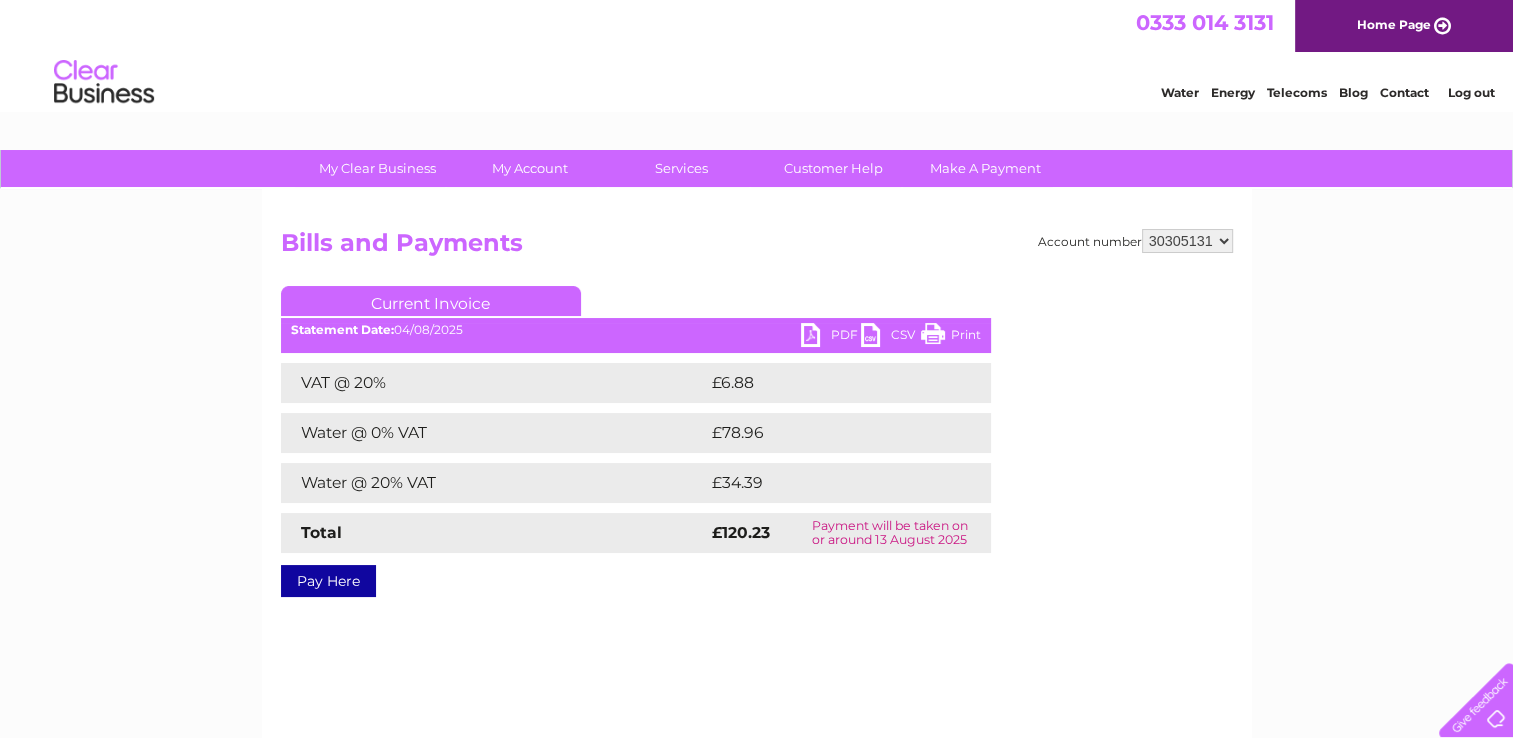 click on "30290434
30305131
30307214" at bounding box center [1187, 241] 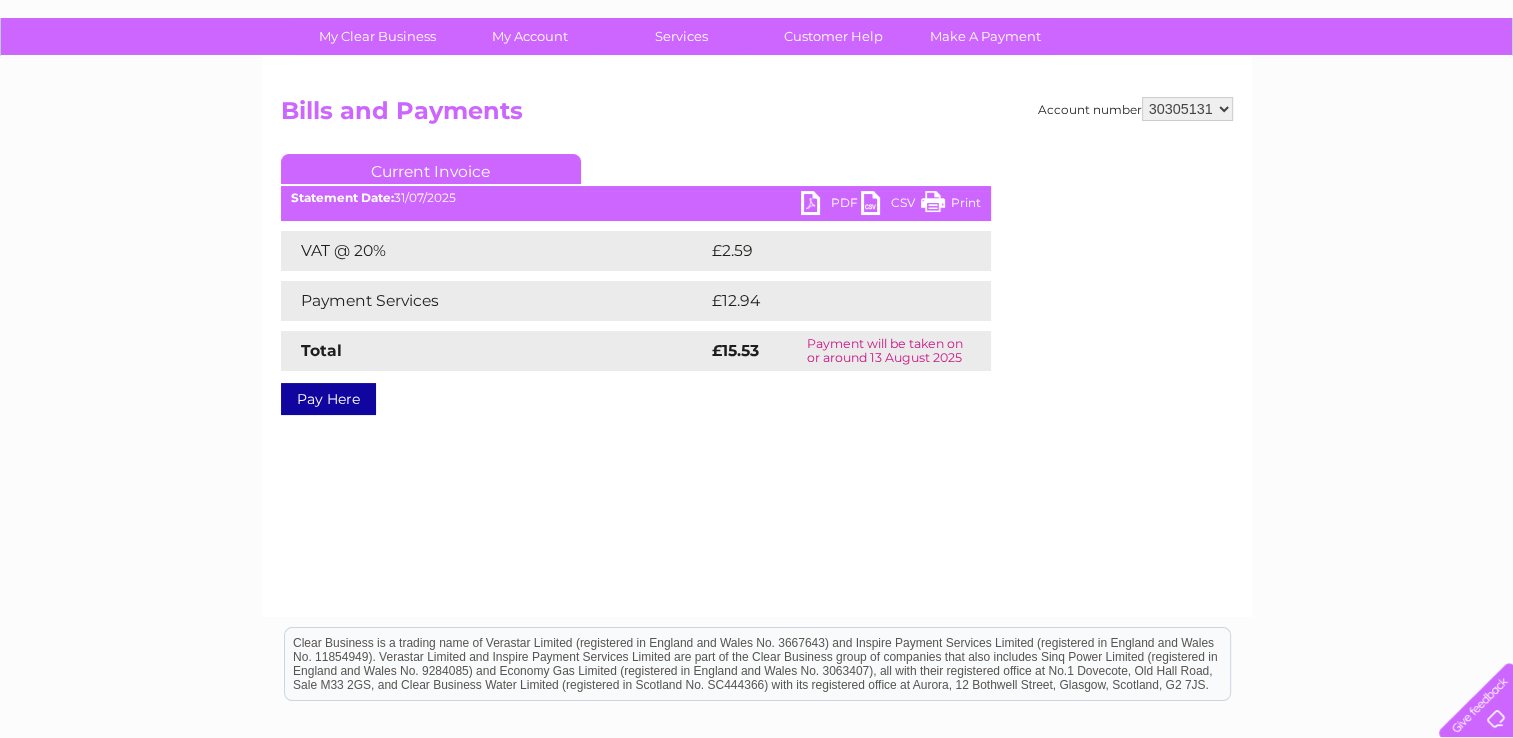 scroll, scrollTop: 67, scrollLeft: 0, axis: vertical 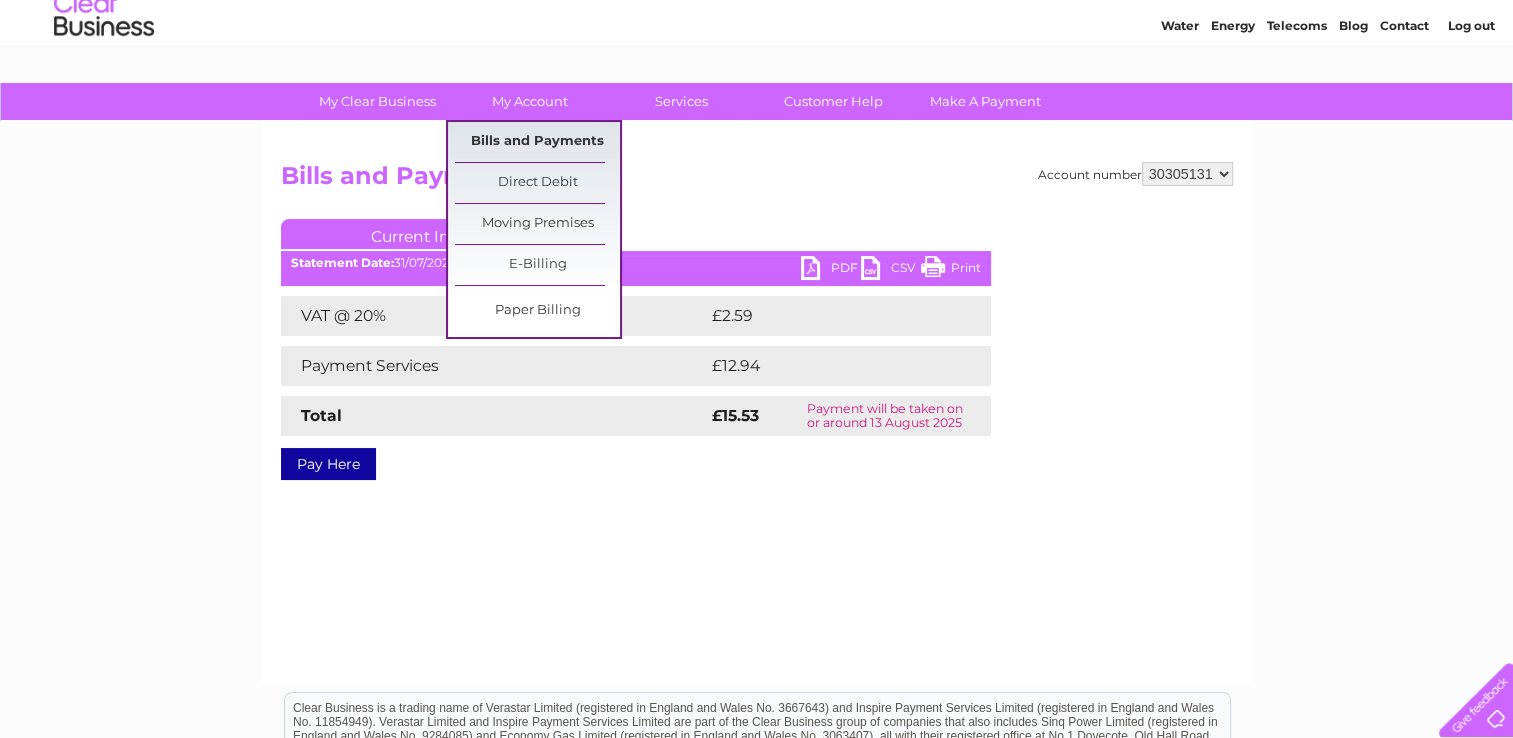 click on "Bills and Payments" at bounding box center (537, 142) 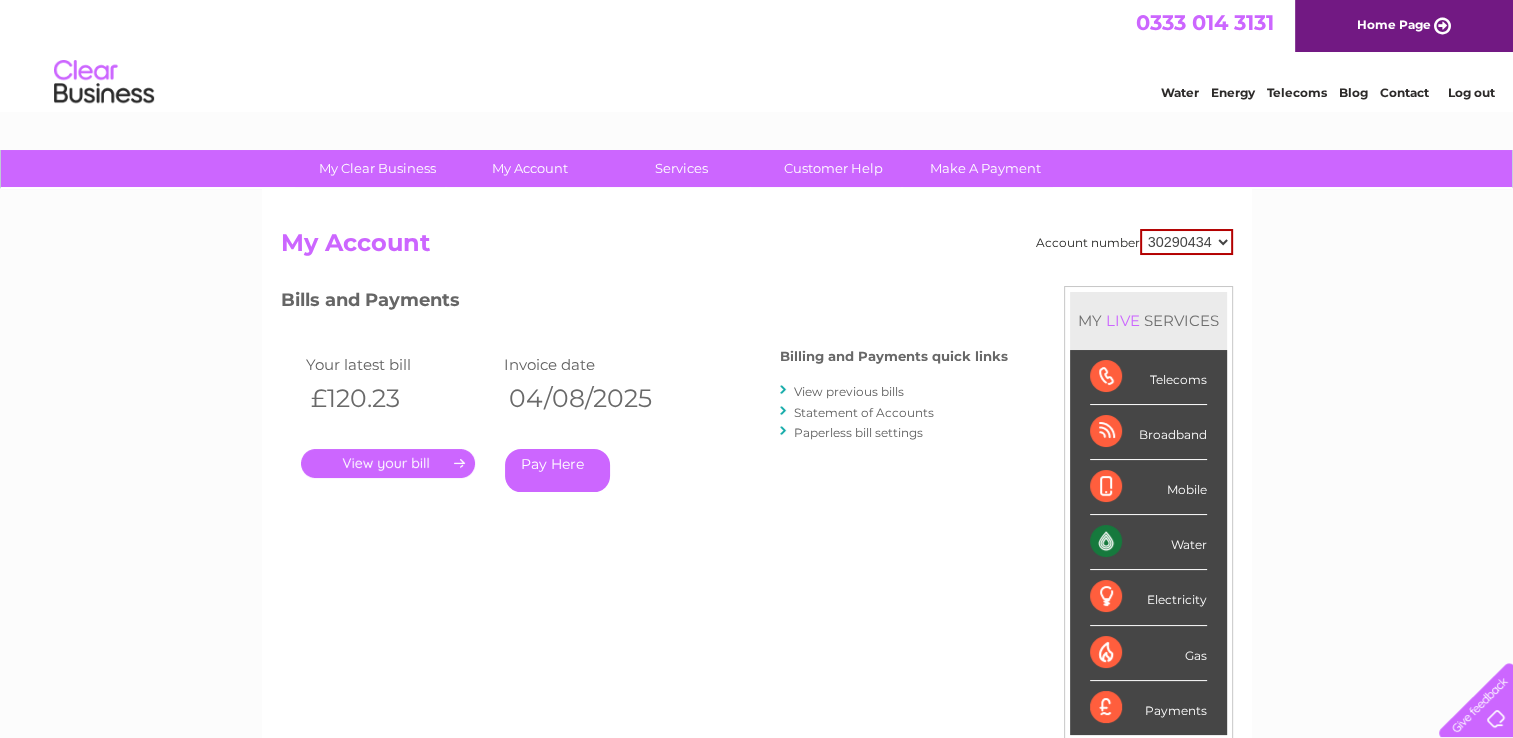 scroll, scrollTop: 0, scrollLeft: 0, axis: both 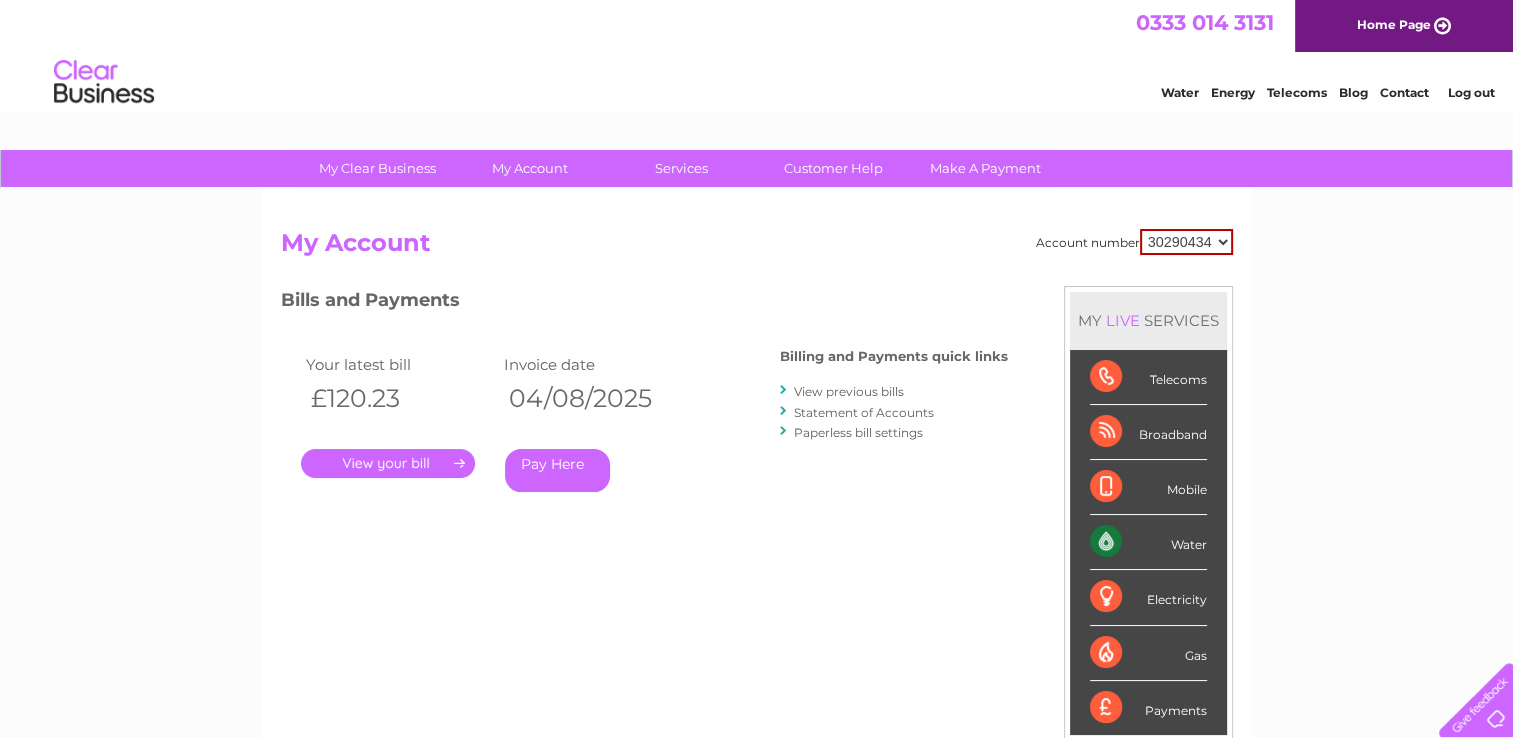 click on "30290434
30305131
30307214" at bounding box center [1186, 242] 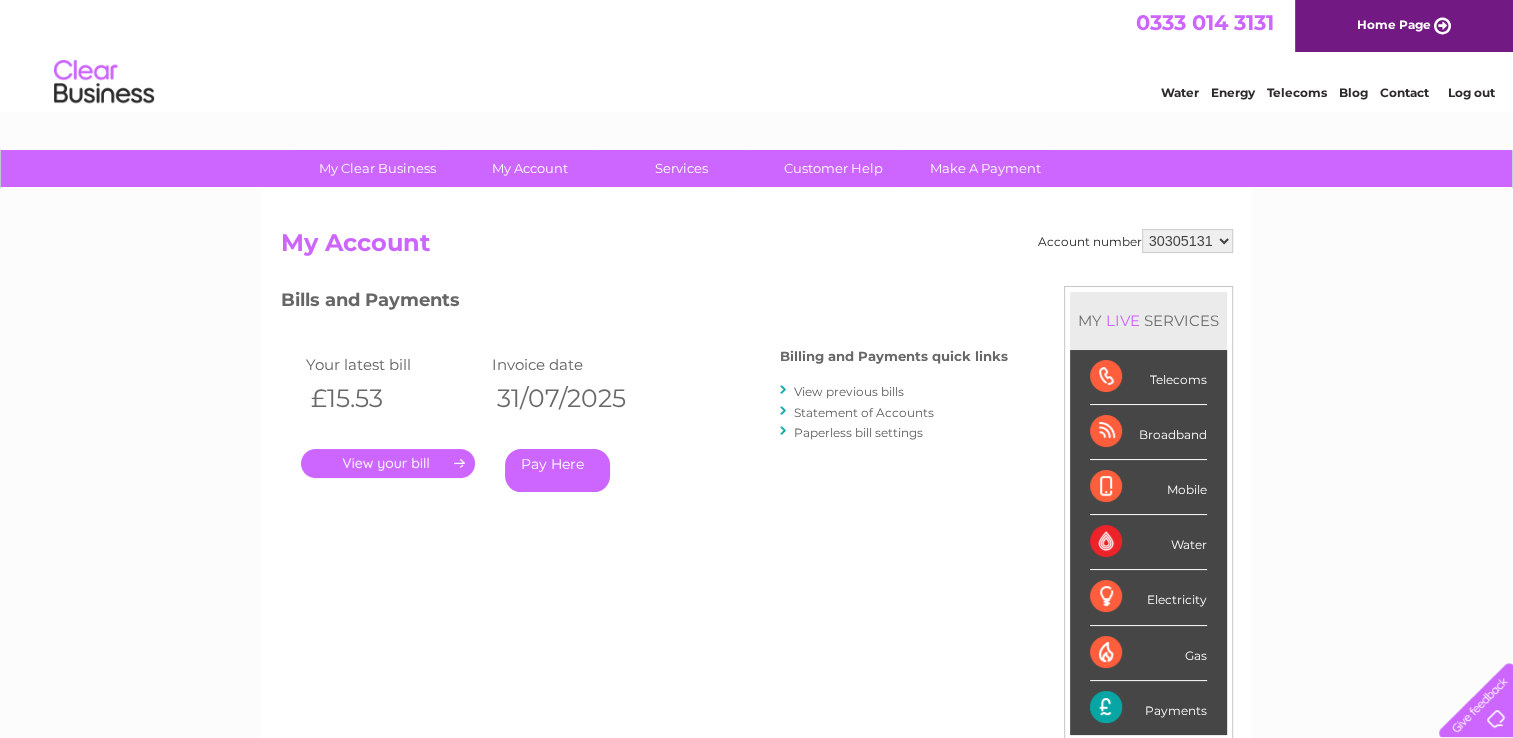 scroll, scrollTop: 0, scrollLeft: 0, axis: both 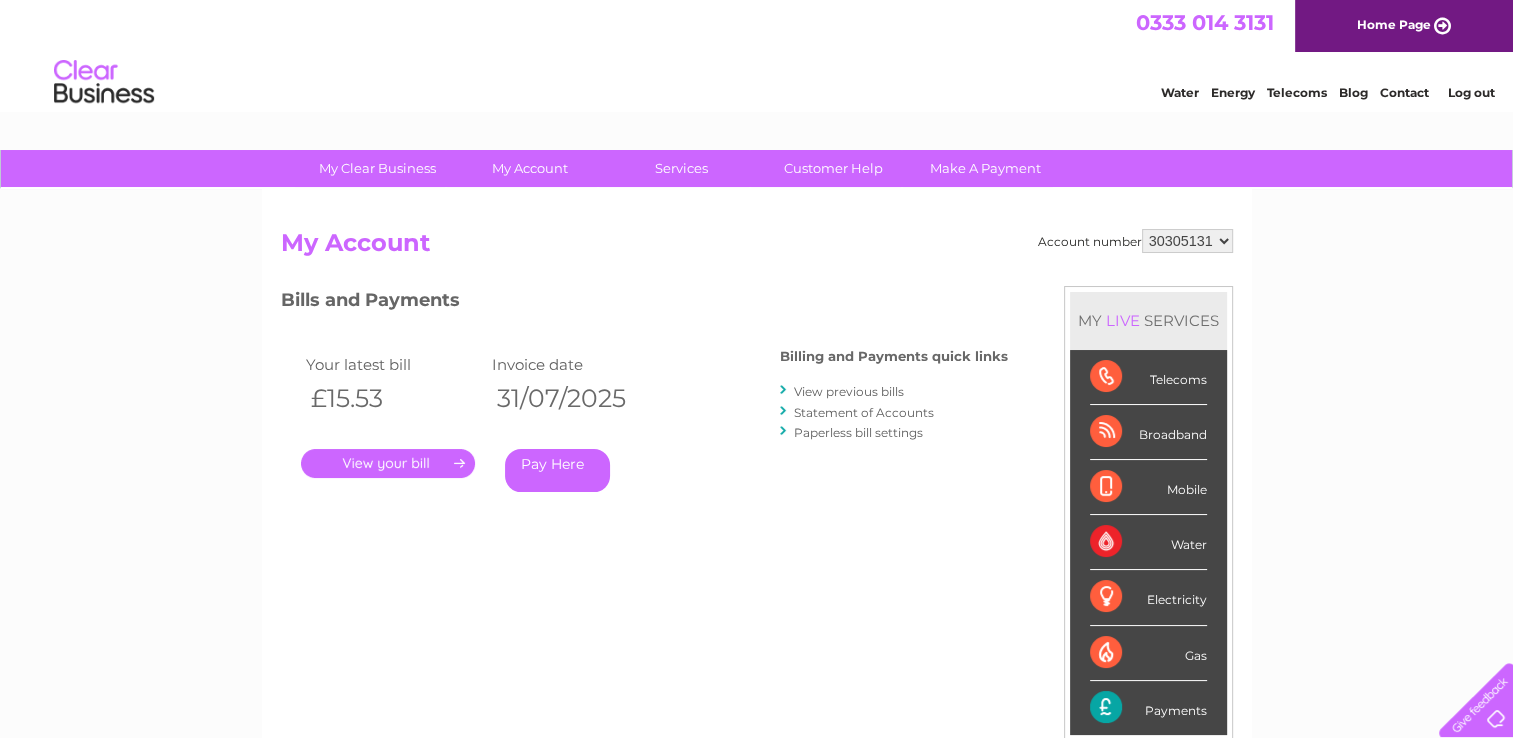 click on "View previous bills" at bounding box center (849, 391) 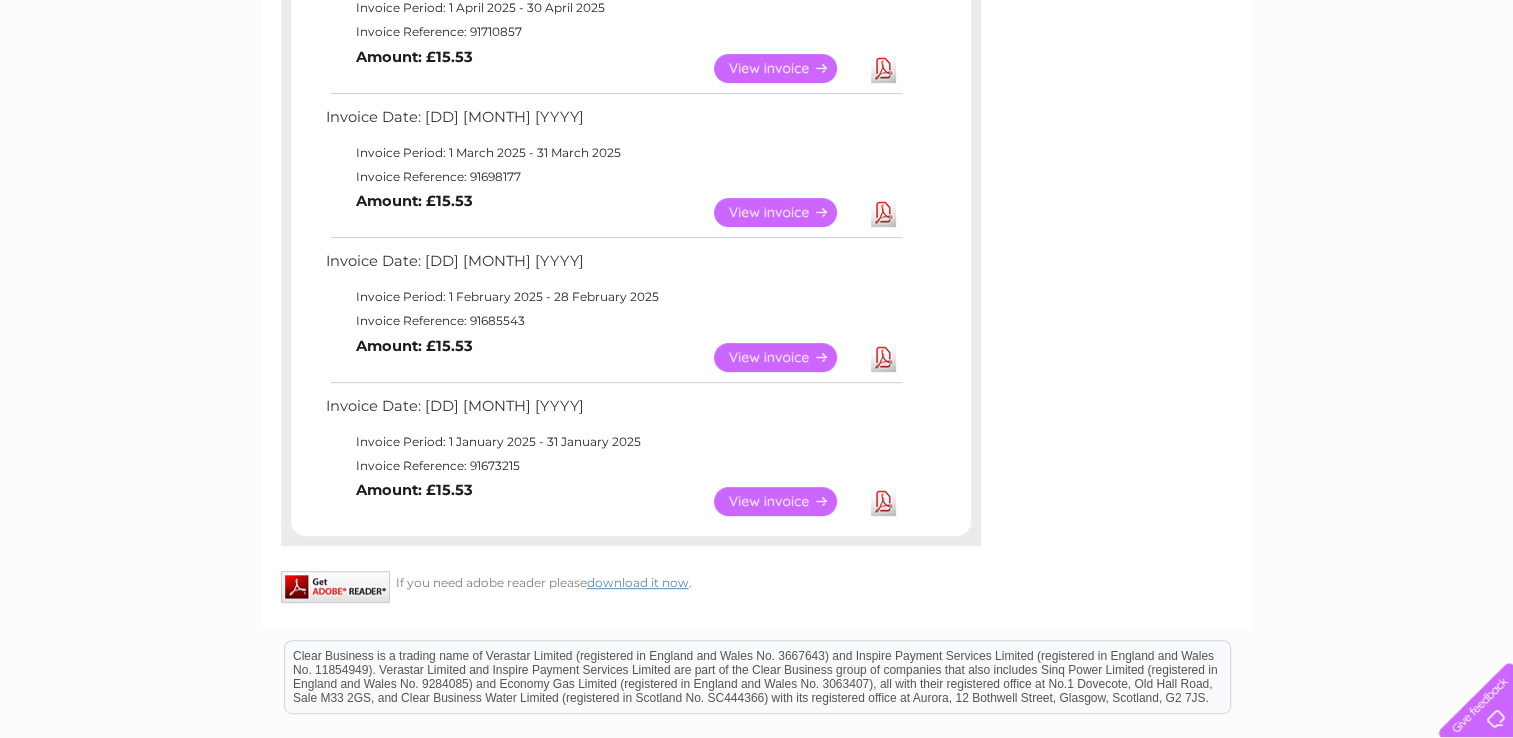 scroll, scrollTop: 800, scrollLeft: 0, axis: vertical 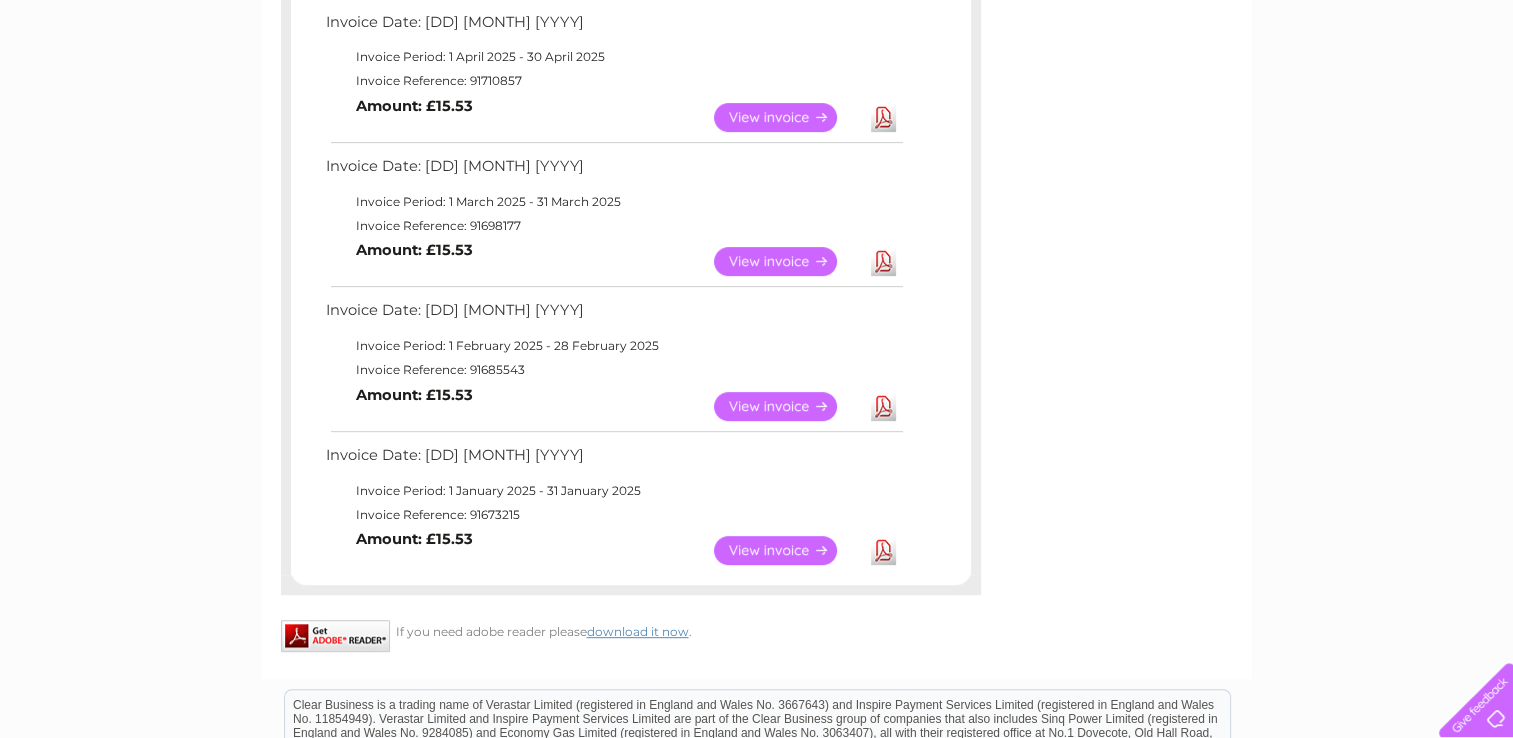 click on "Download" at bounding box center (883, 550) 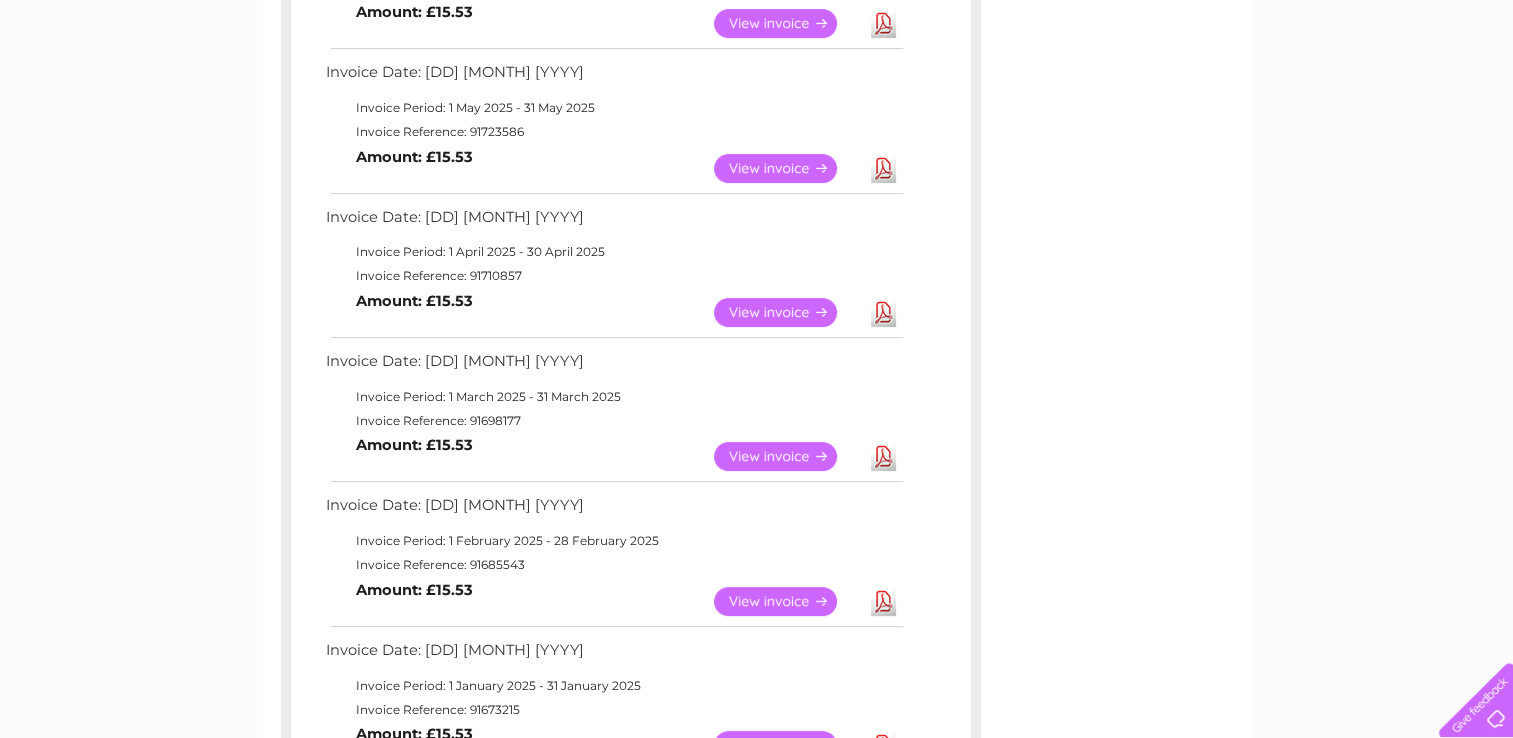 scroll, scrollTop: 600, scrollLeft: 0, axis: vertical 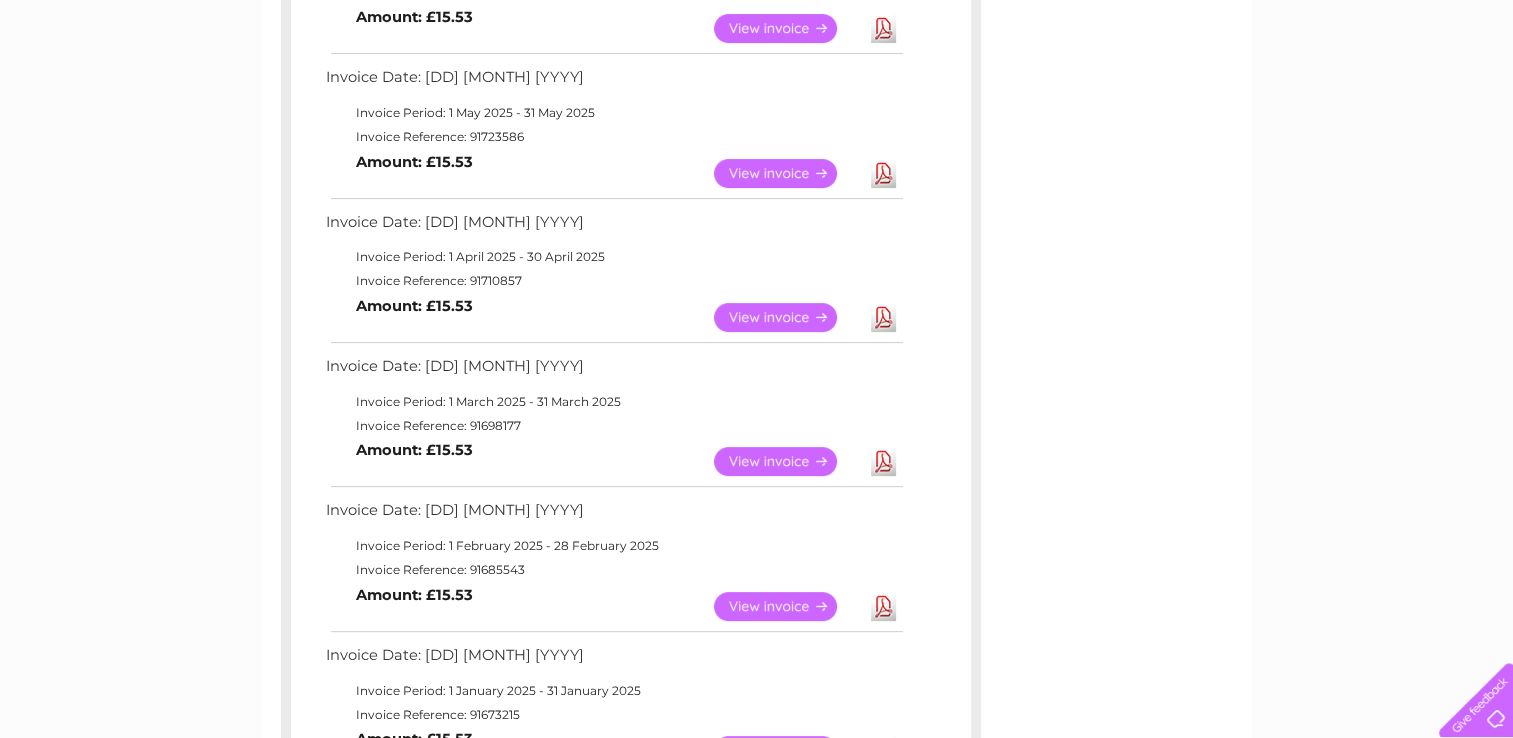 click on "Download" at bounding box center [883, 317] 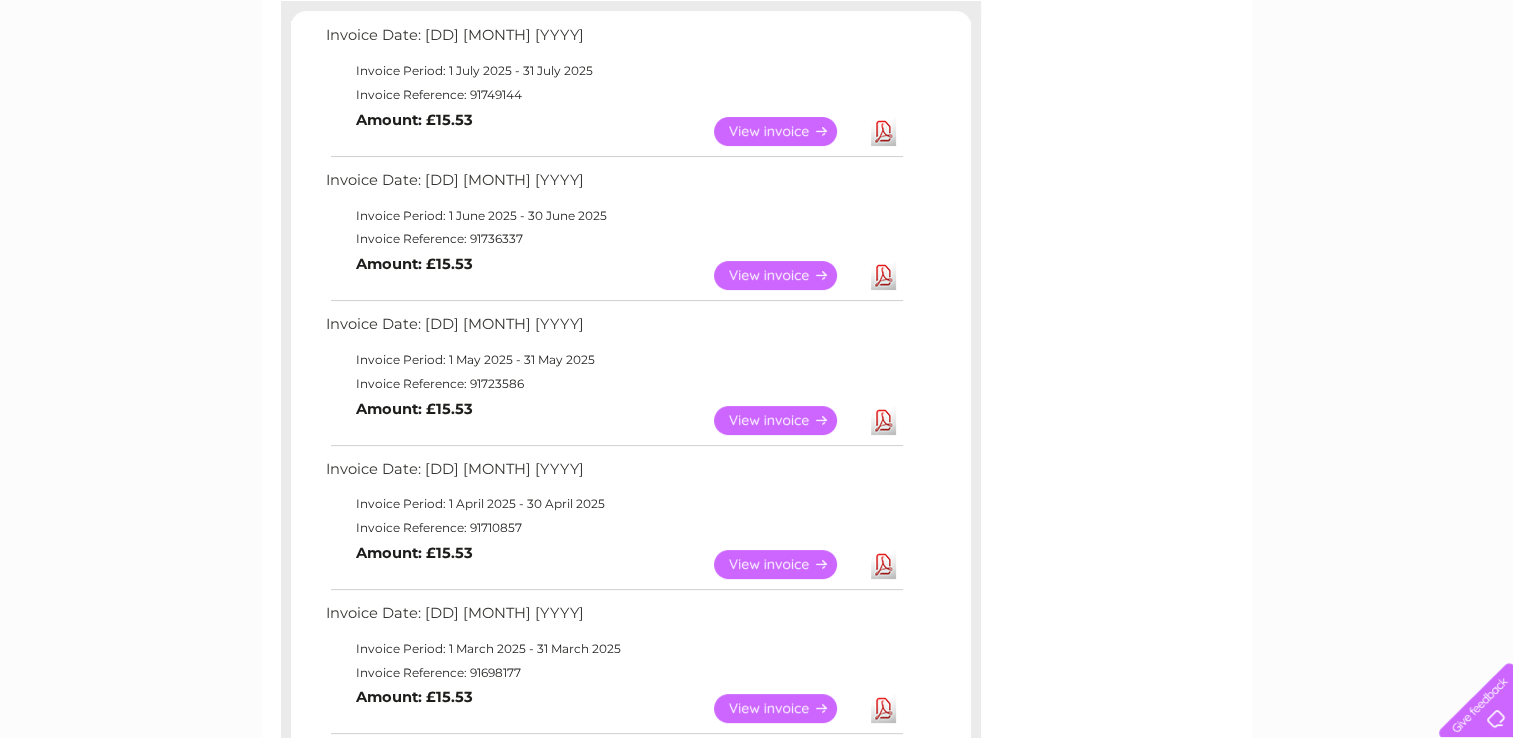 scroll, scrollTop: 300, scrollLeft: 0, axis: vertical 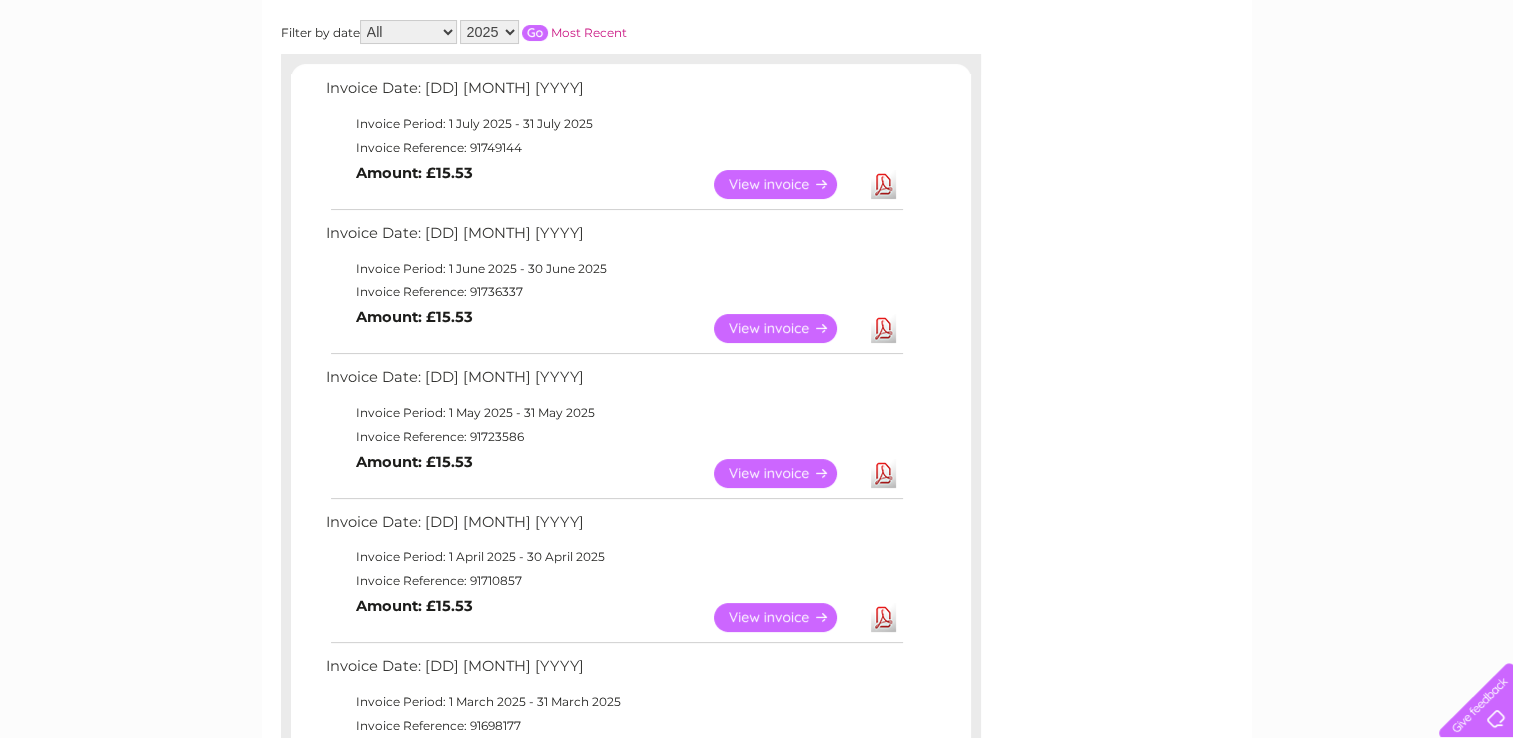 click on "Download" at bounding box center (883, 184) 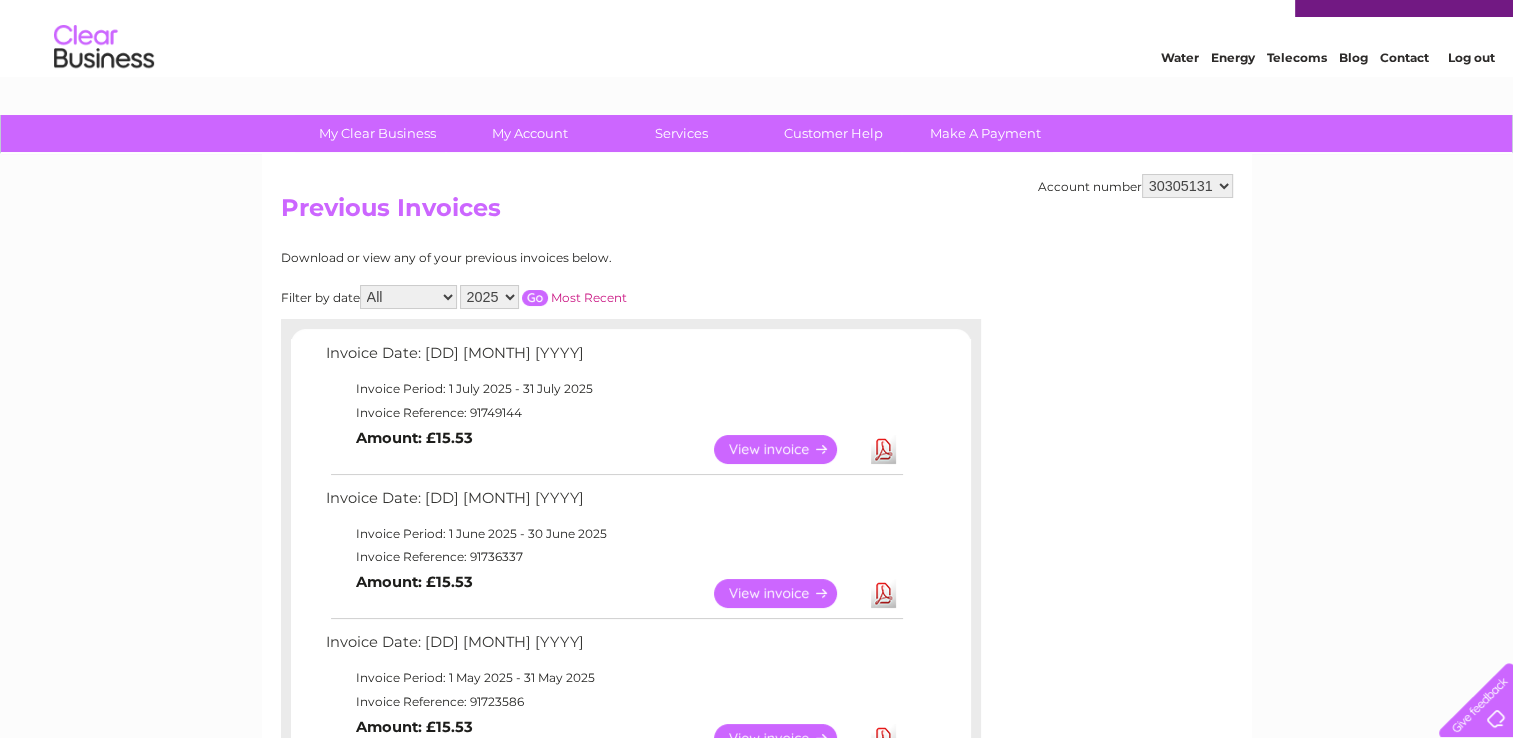 scroll, scrollTop: 0, scrollLeft: 0, axis: both 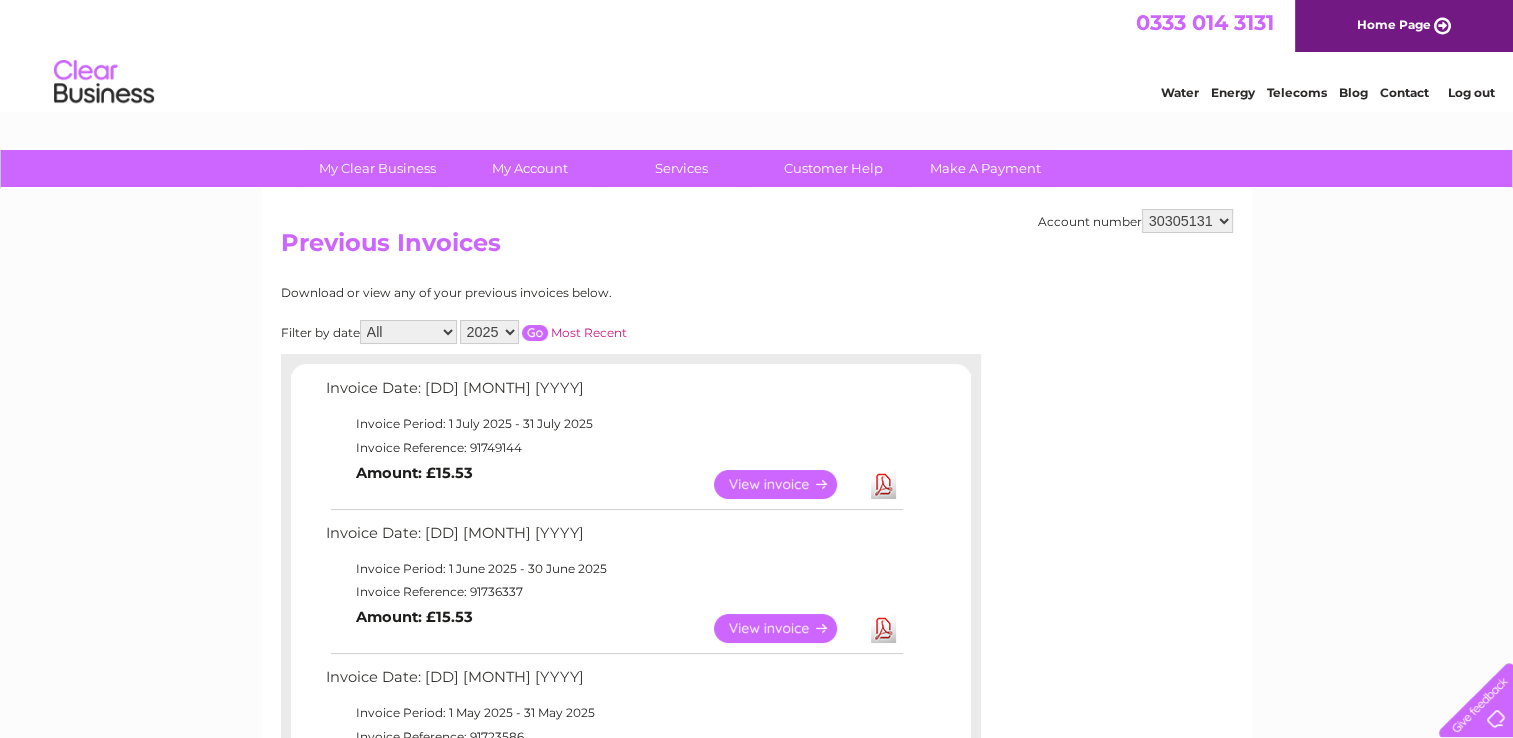 click on "30290434
30305131
30307214" at bounding box center [1187, 221] 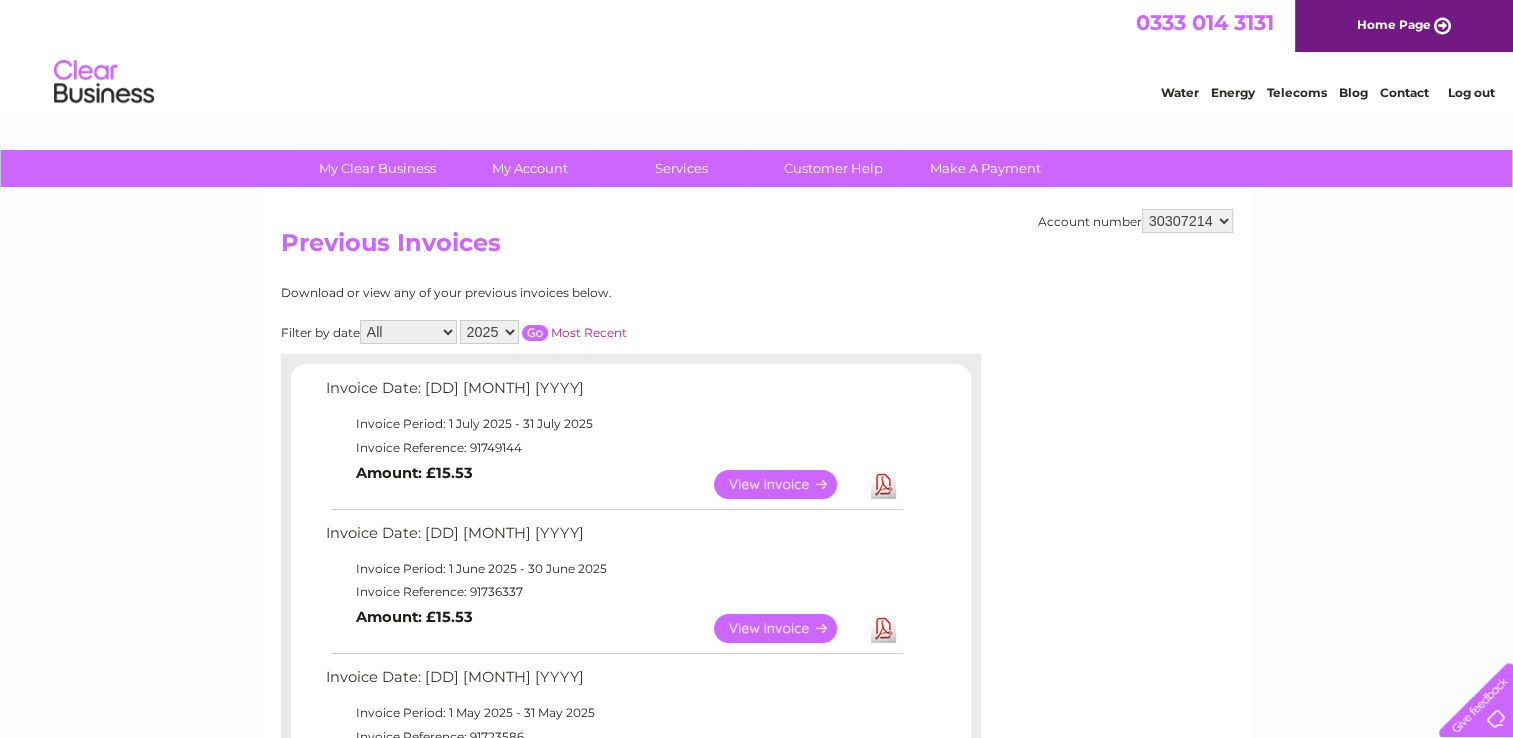 click on "30290434
30305131
30307214" at bounding box center [1187, 221] 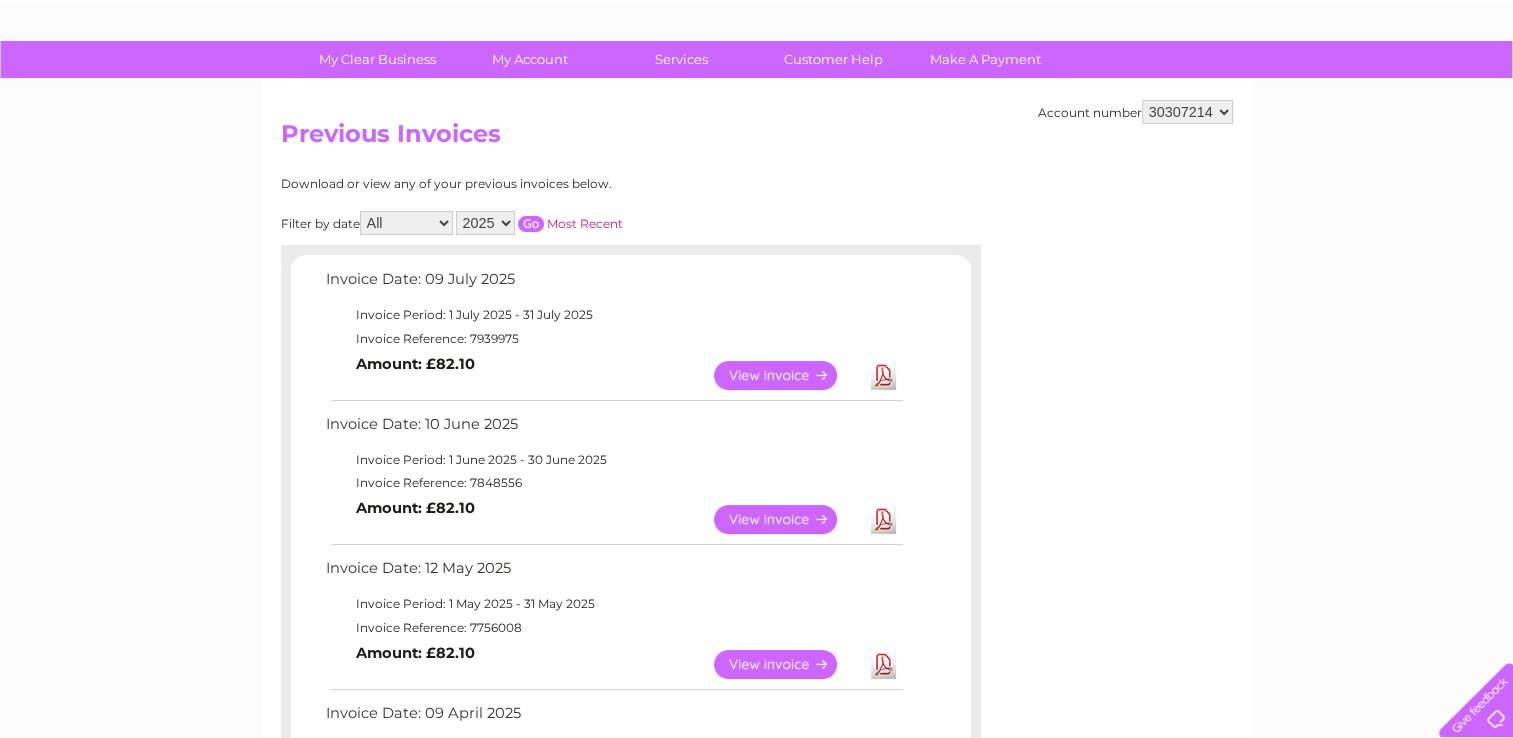 scroll, scrollTop: 100, scrollLeft: 0, axis: vertical 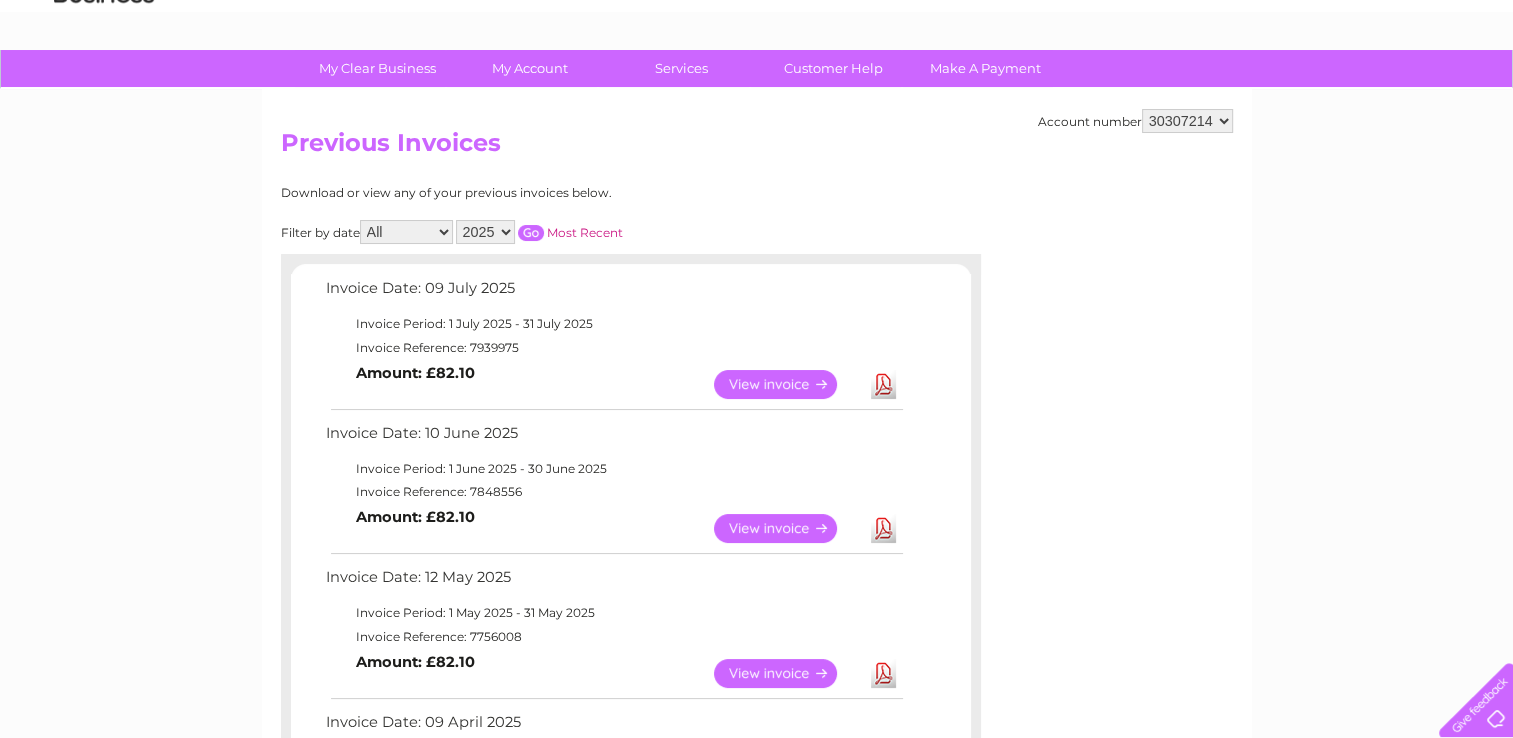click on "2025
2024" at bounding box center (485, 232) 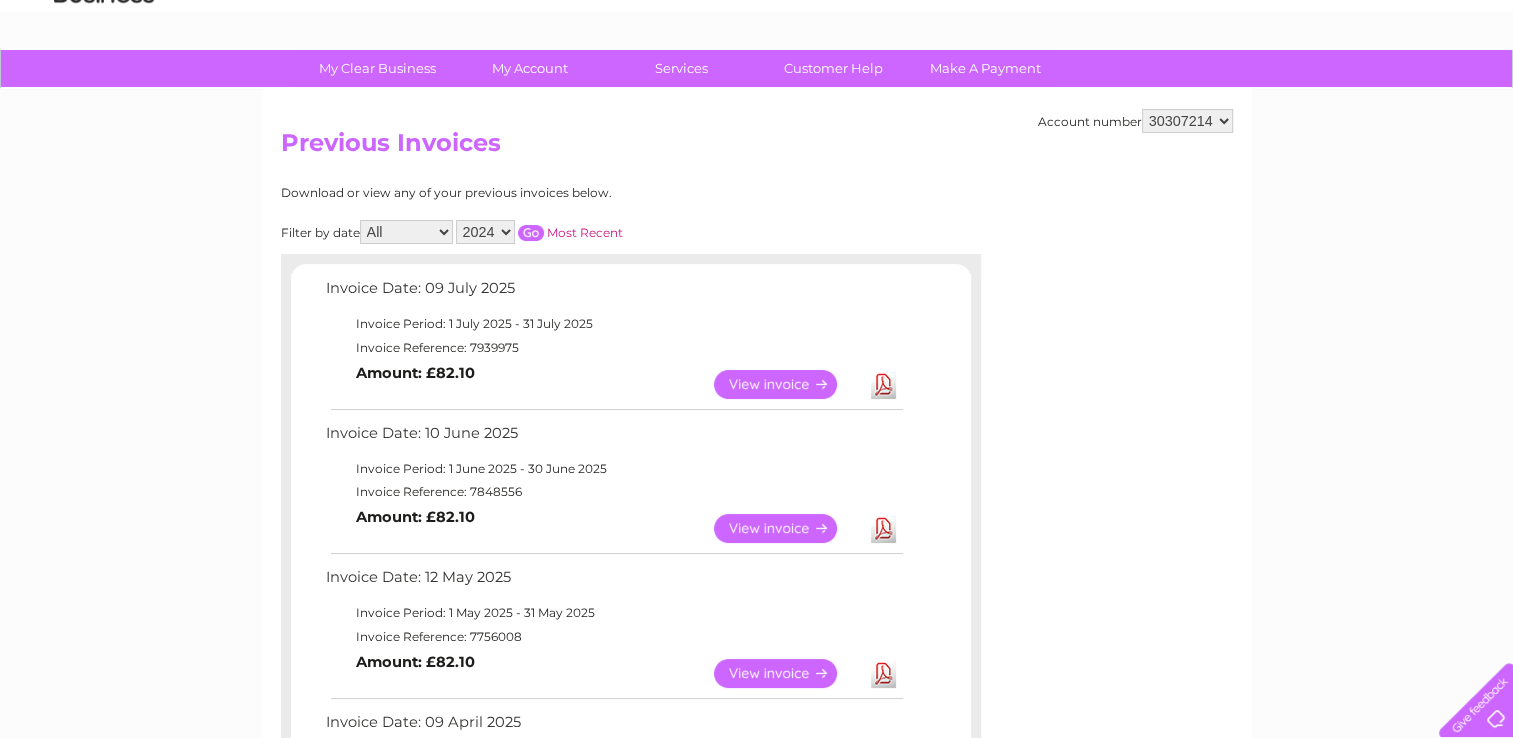 click on "2025
2024" at bounding box center [485, 232] 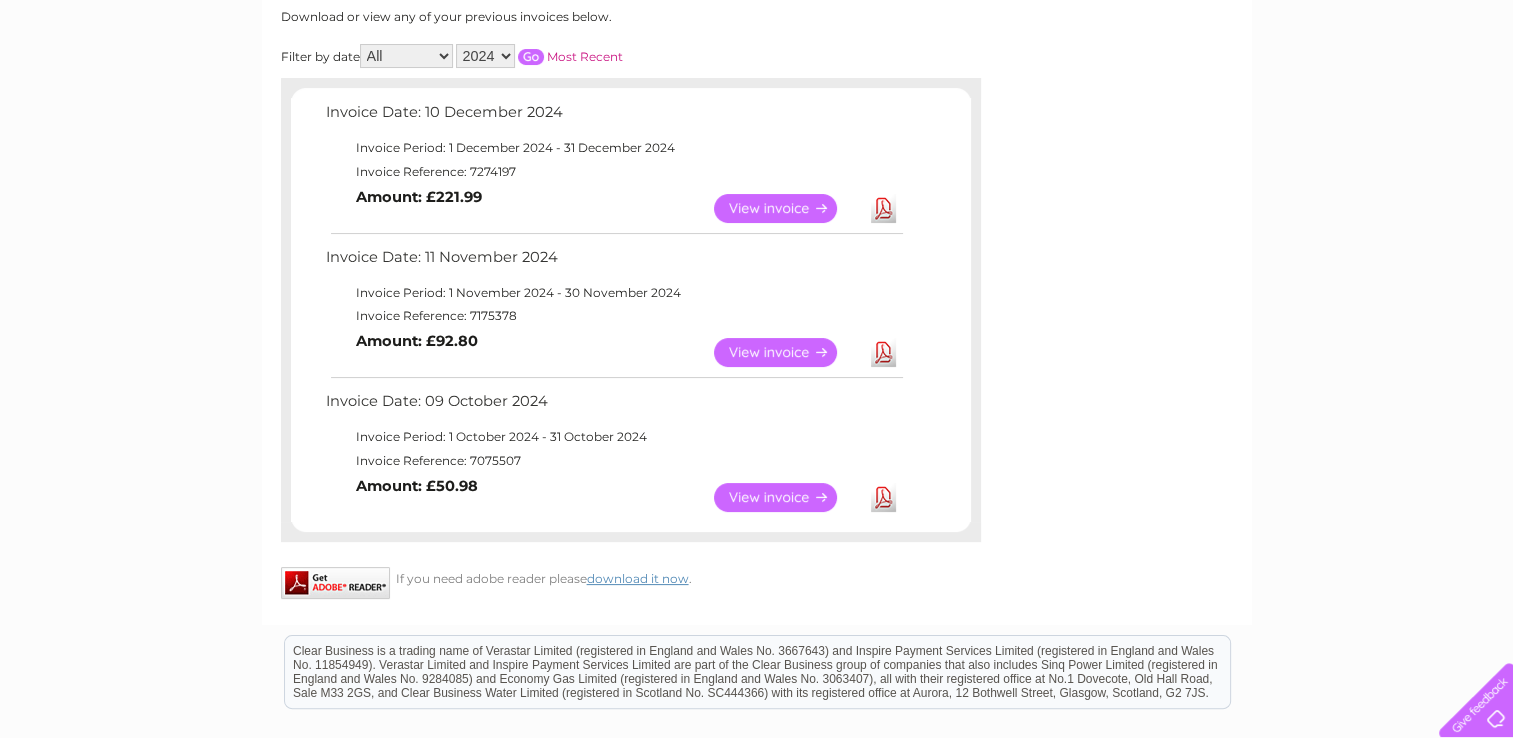scroll, scrollTop: 300, scrollLeft: 0, axis: vertical 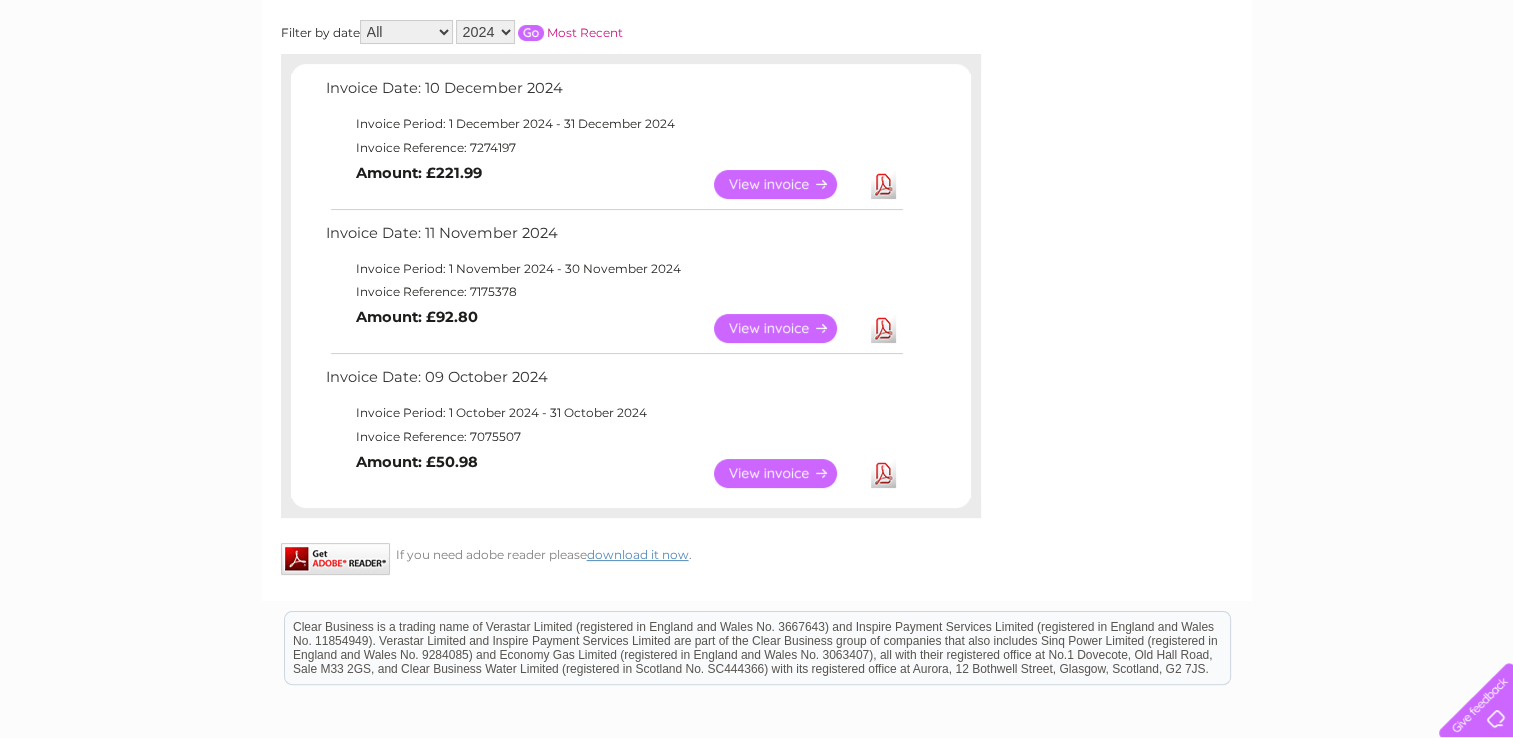 click on "Download" at bounding box center (883, 473) 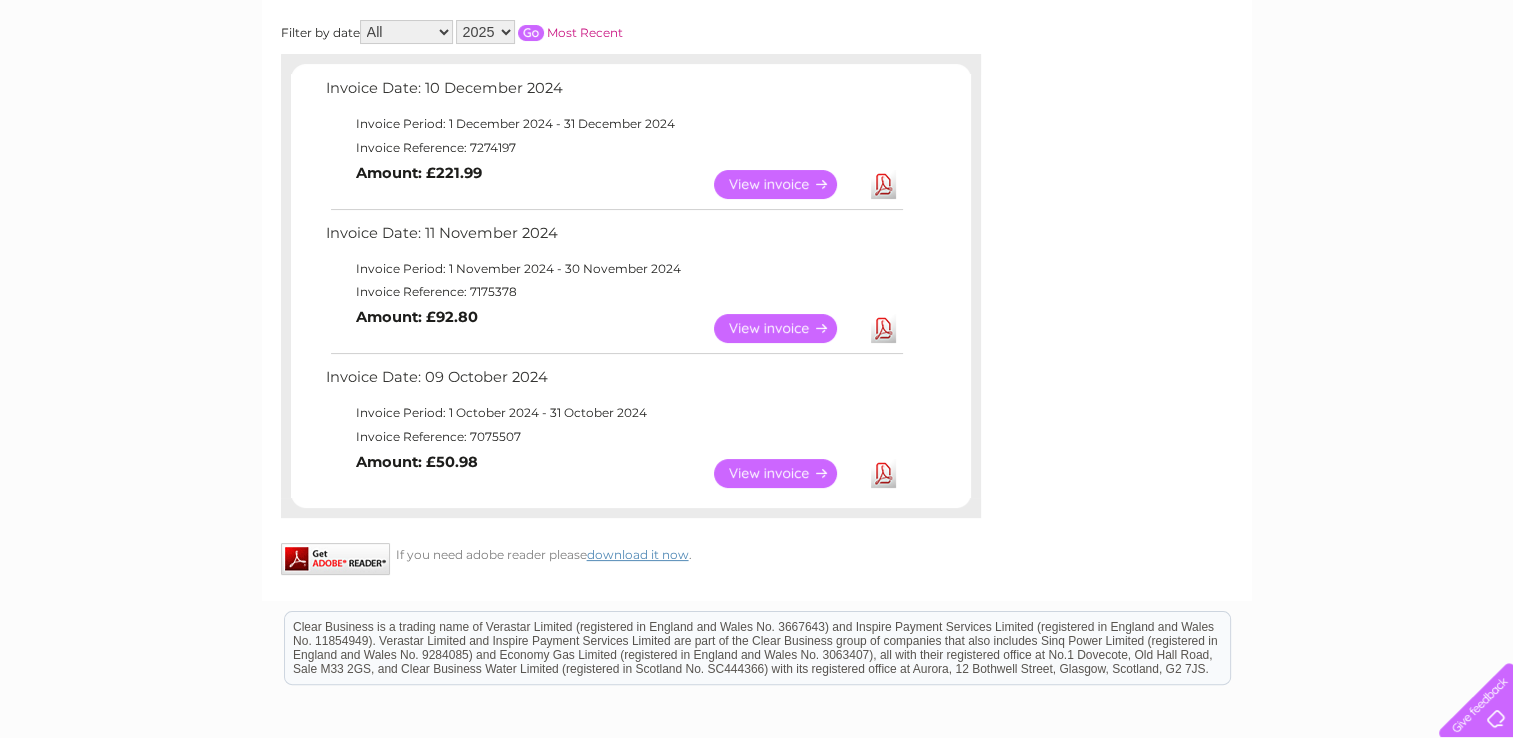 click at bounding box center [531, 33] 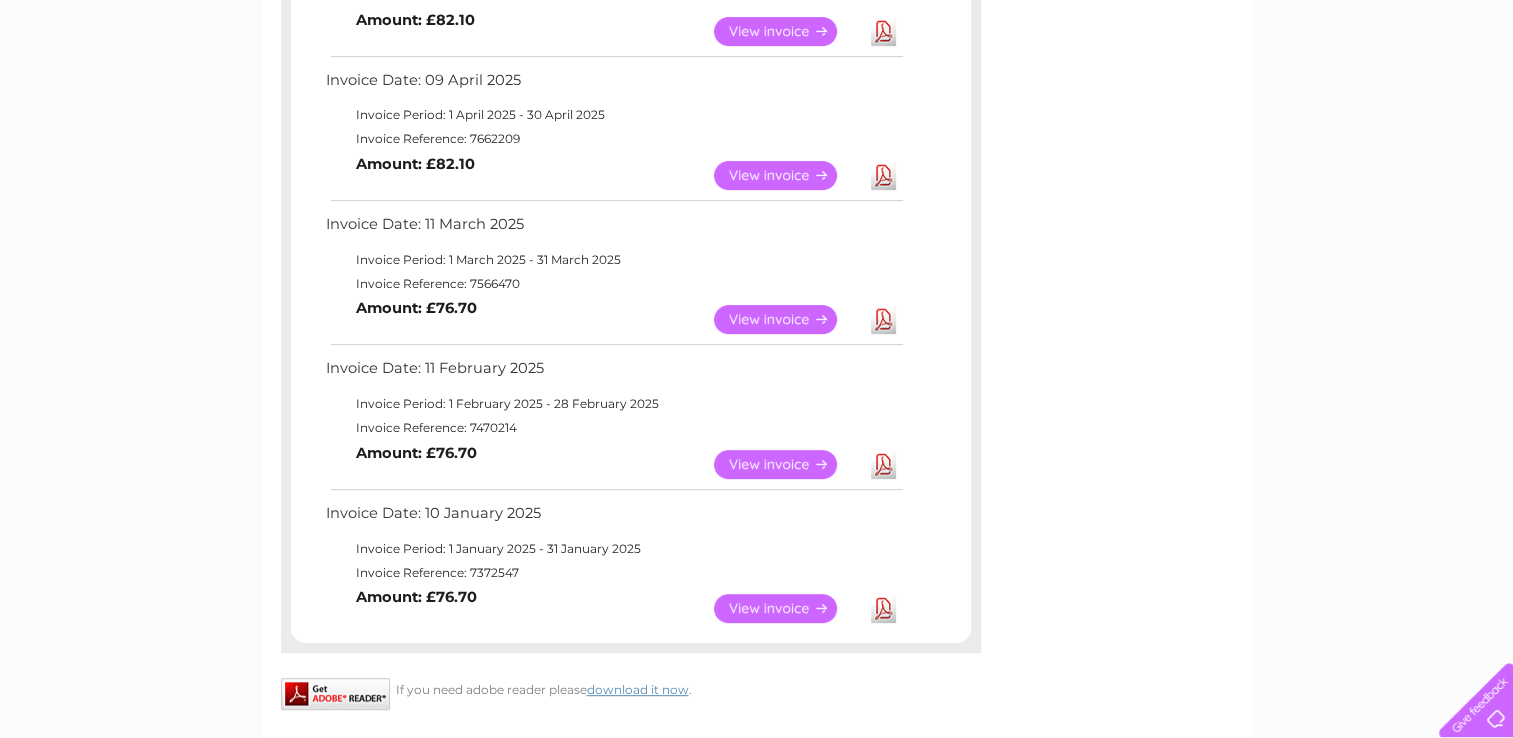 scroll, scrollTop: 800, scrollLeft: 0, axis: vertical 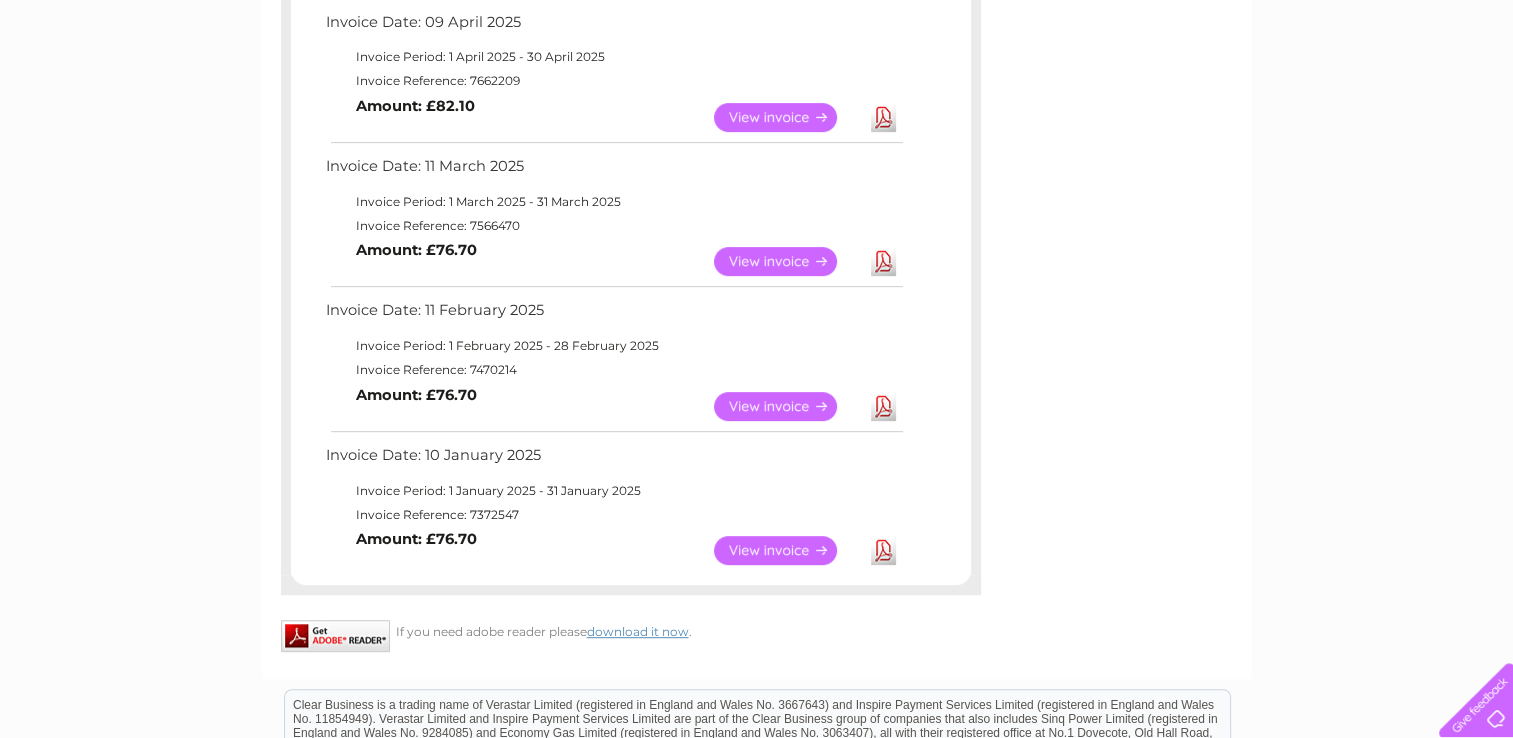 drag, startPoint x: 888, startPoint y: 553, endPoint x: 904, endPoint y: 549, distance: 16.492422 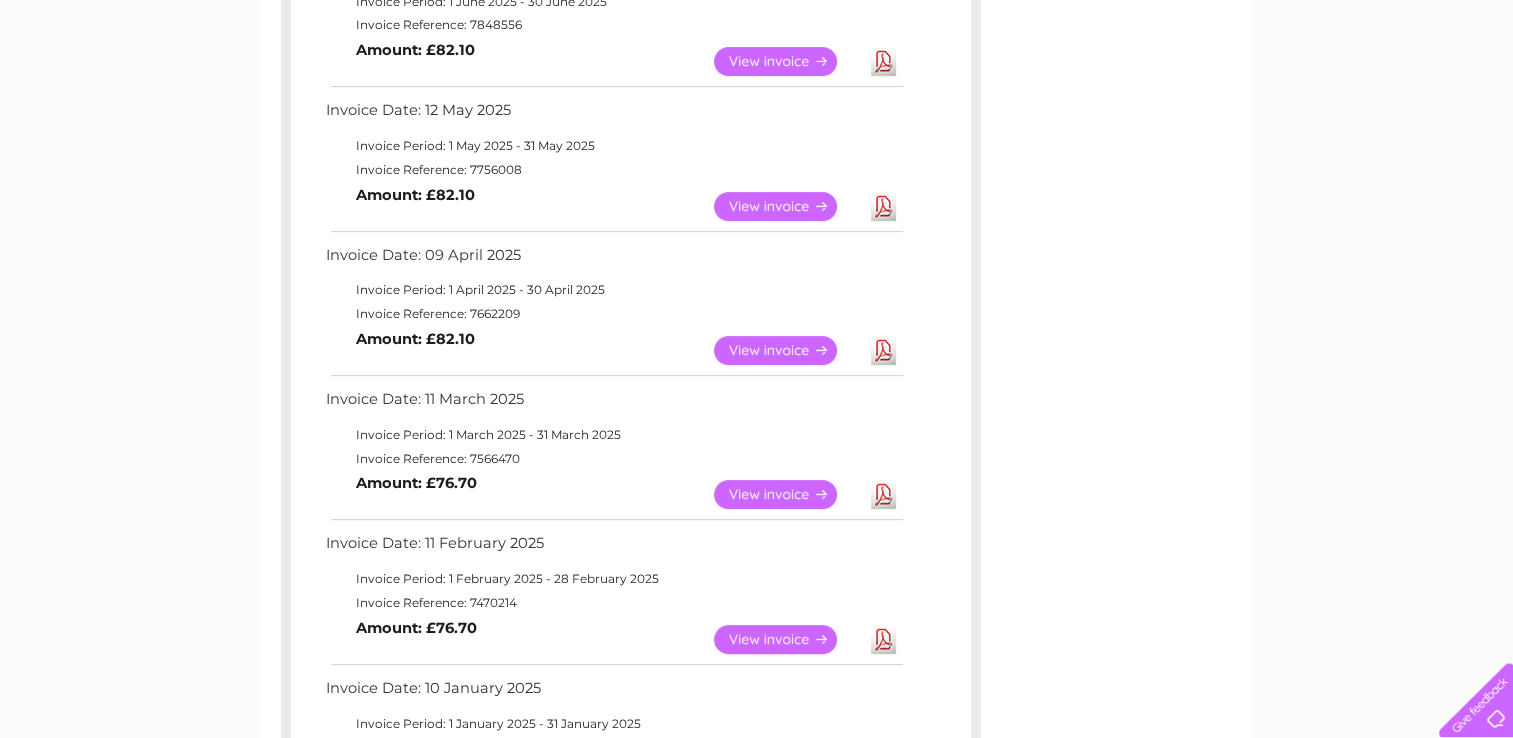 scroll, scrollTop: 600, scrollLeft: 0, axis: vertical 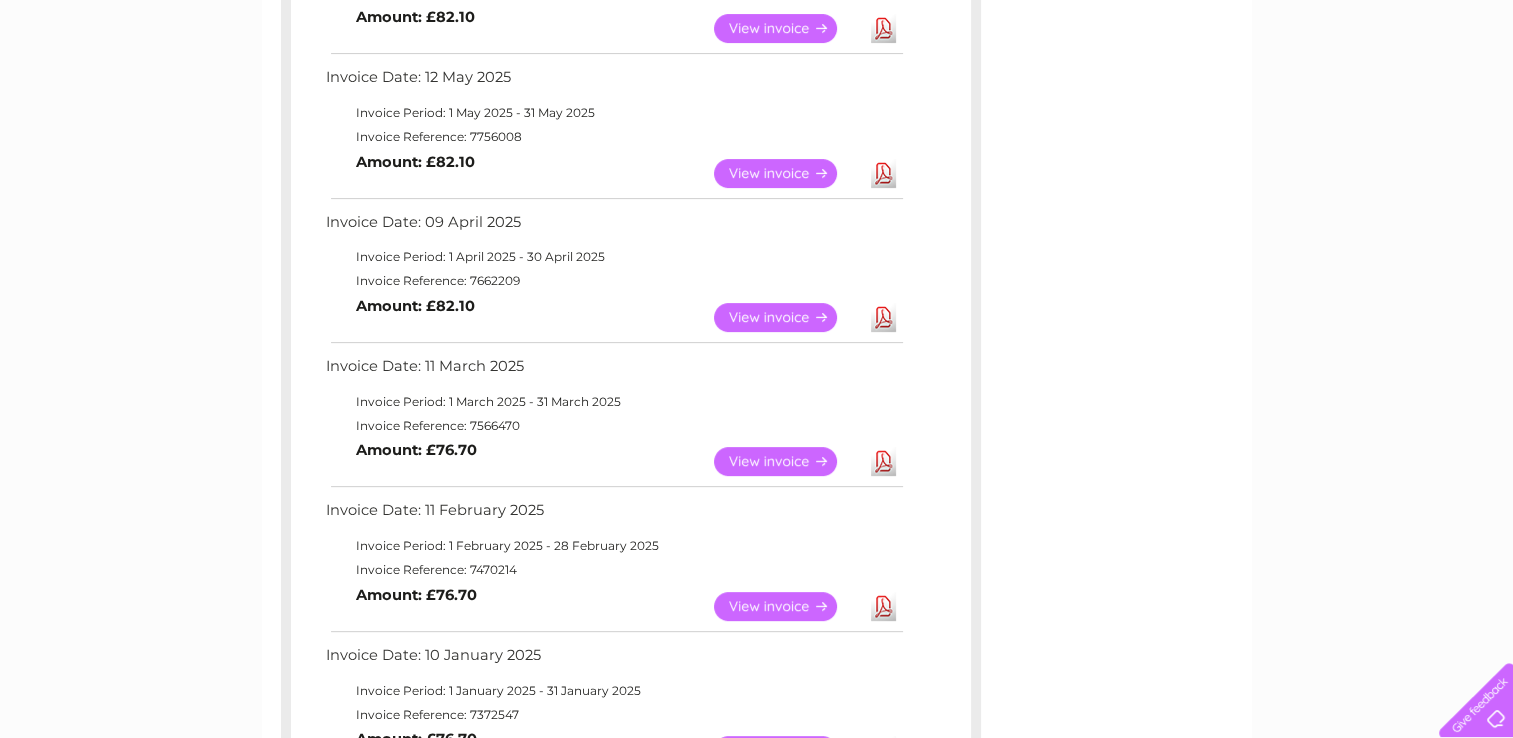 click on "Download" at bounding box center (883, 173) 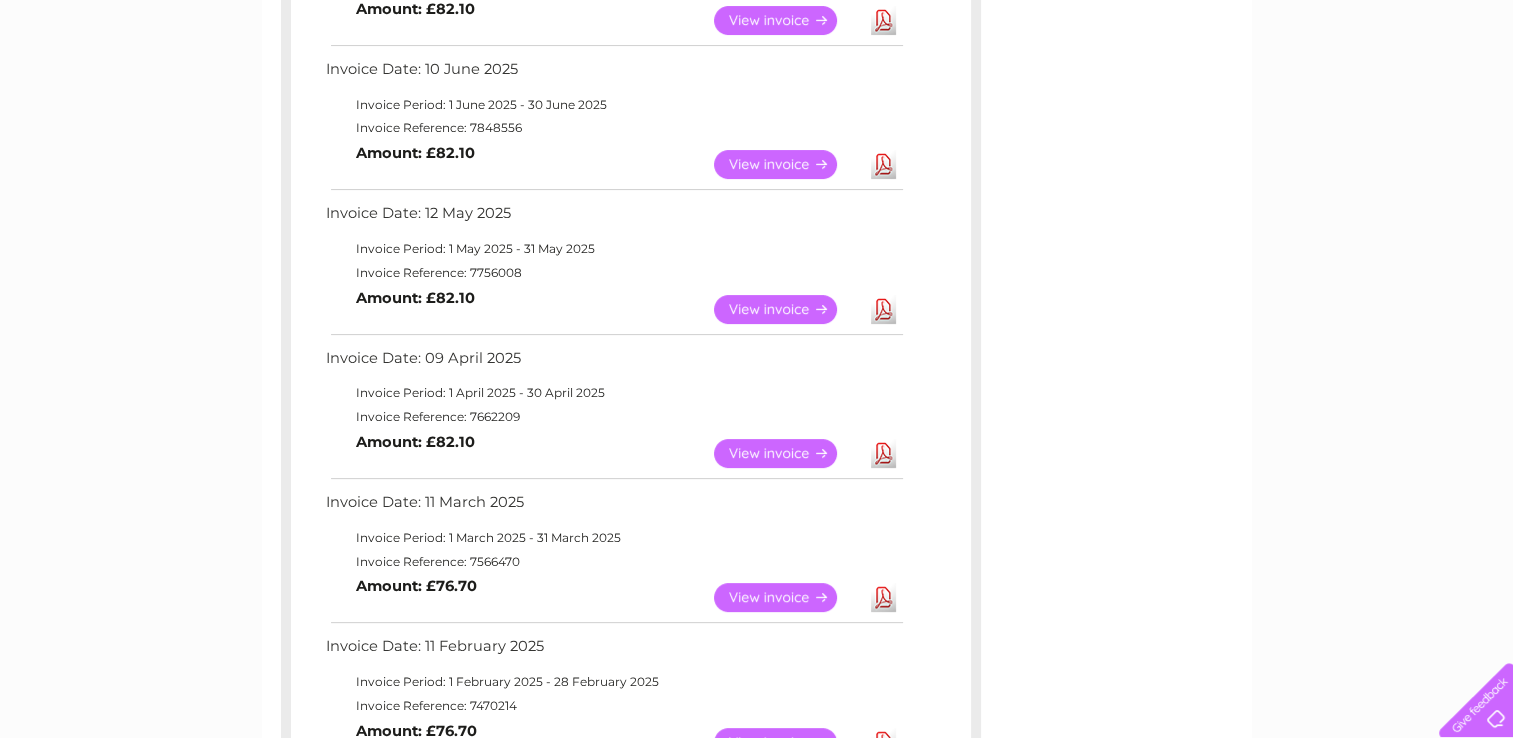 scroll, scrollTop: 400, scrollLeft: 0, axis: vertical 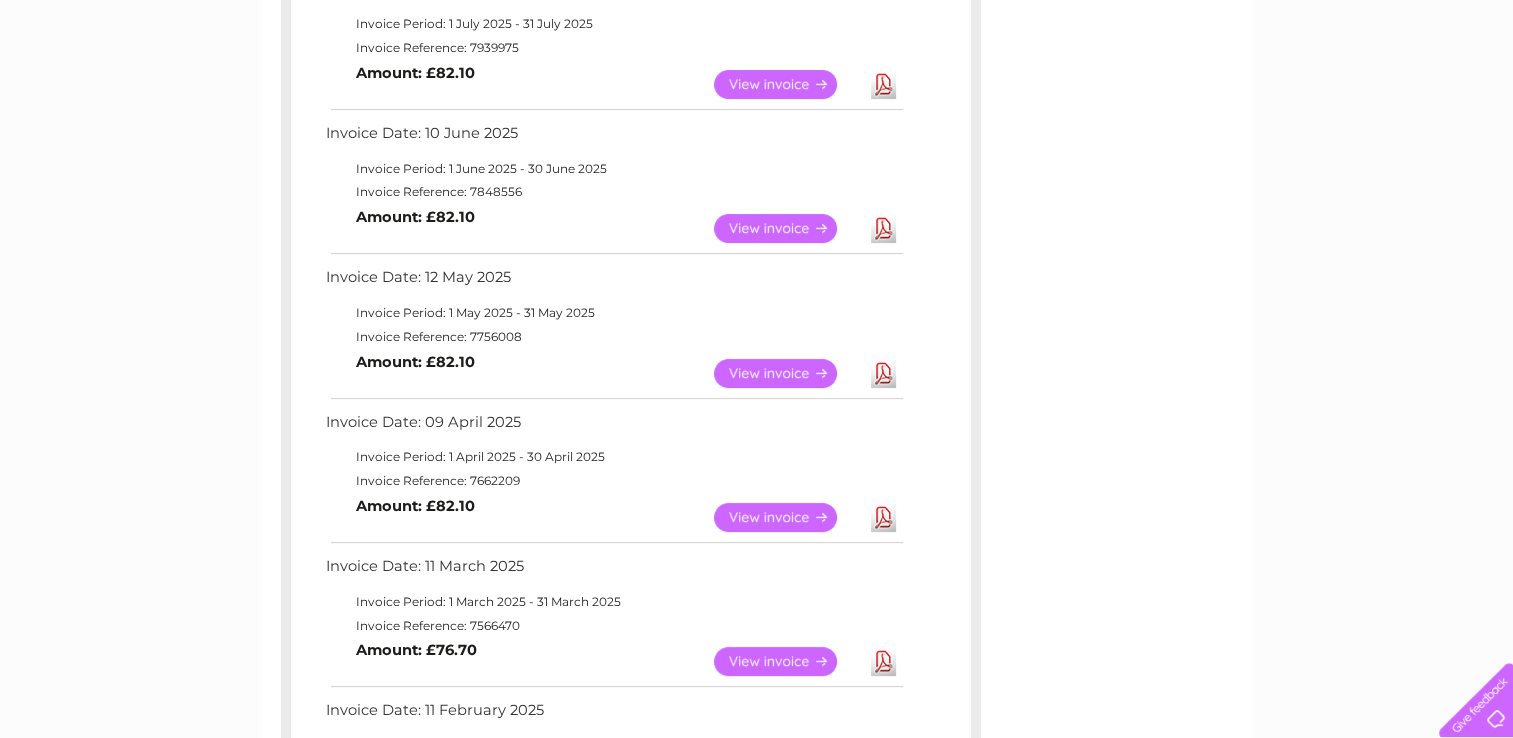 click on "Download" at bounding box center (883, 228) 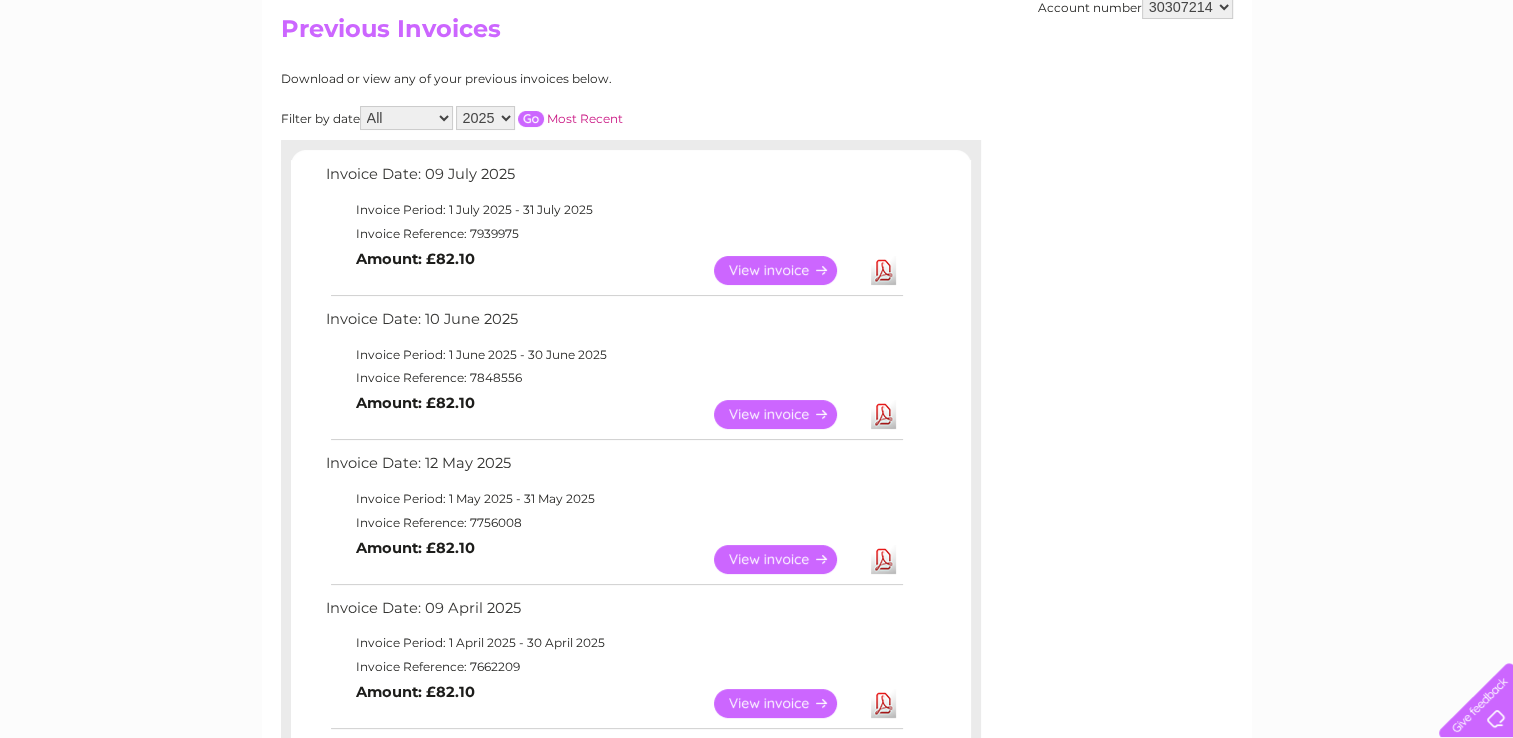 scroll, scrollTop: 200, scrollLeft: 0, axis: vertical 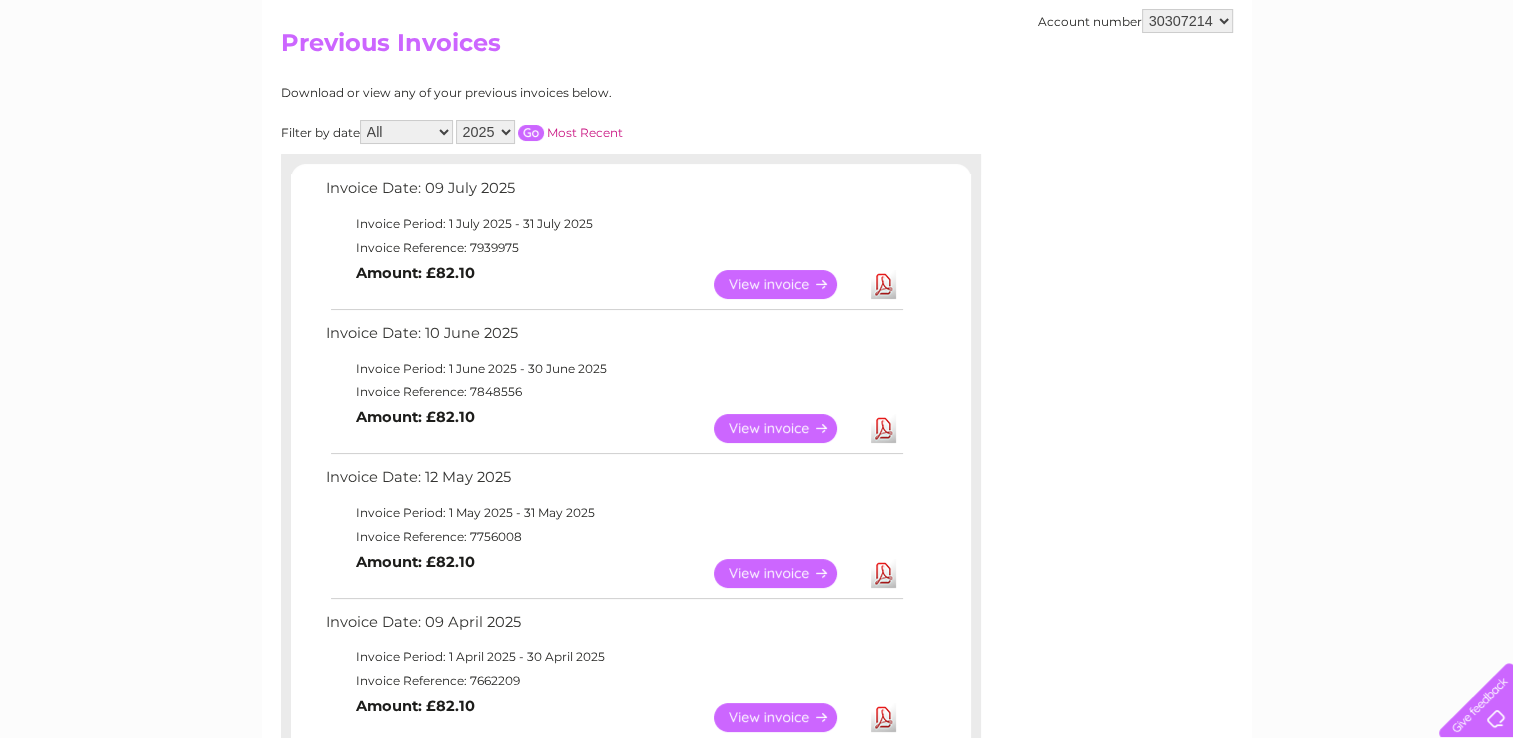 click on "Download" at bounding box center [883, 284] 